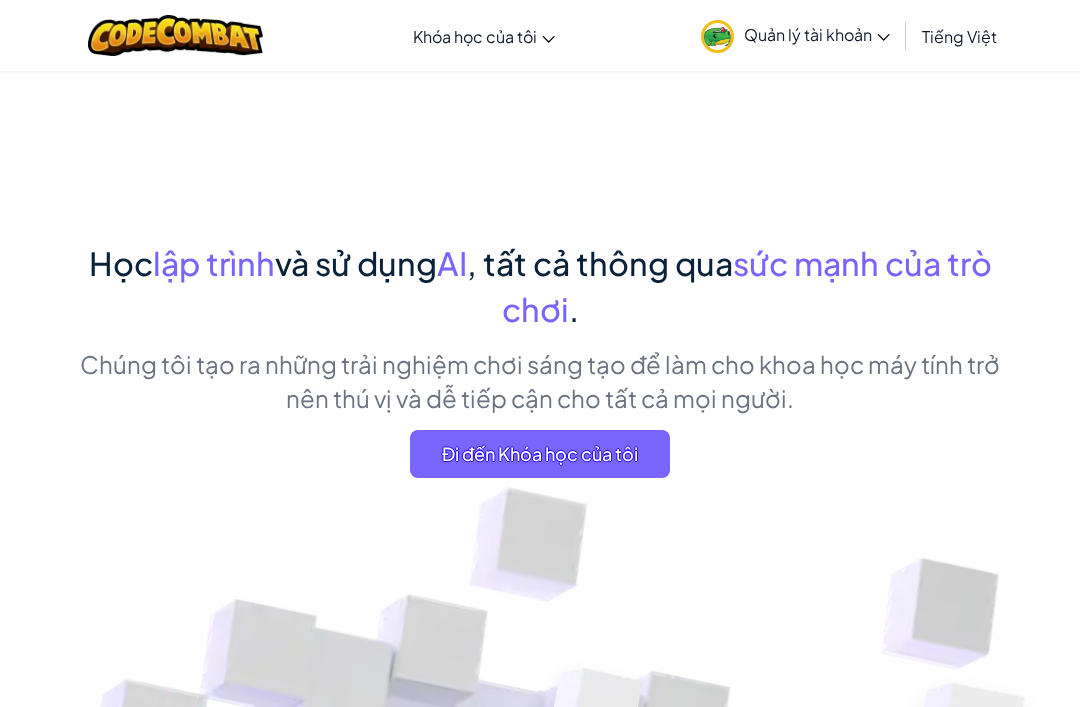 scroll, scrollTop: 0, scrollLeft: 0, axis: both 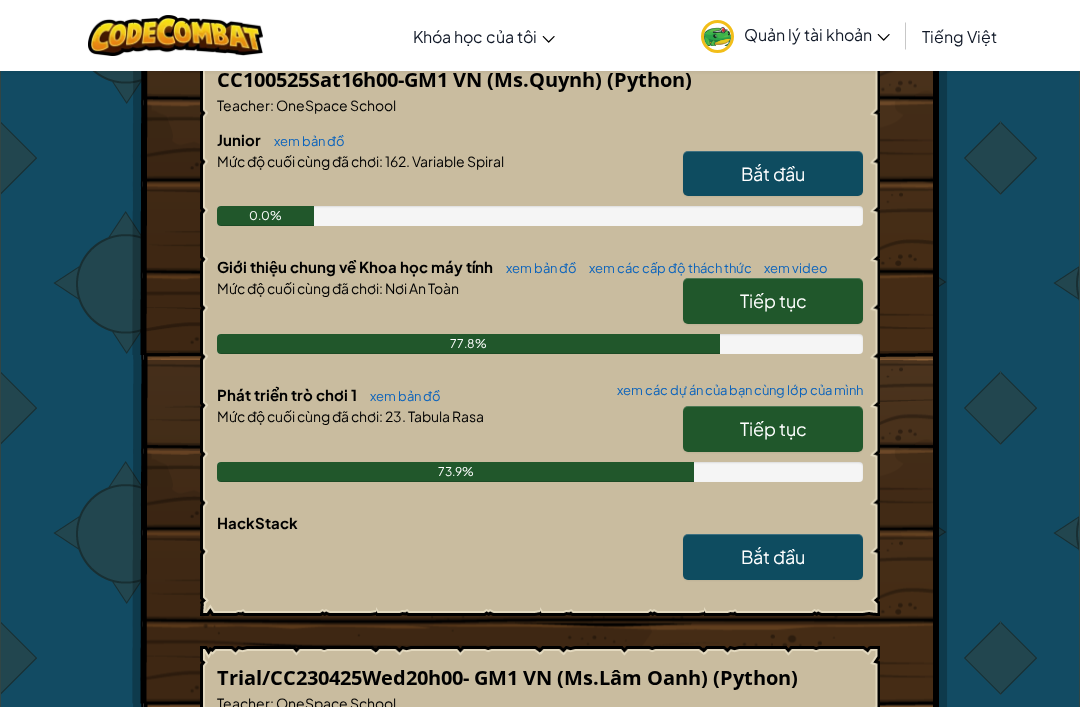 click on "Tiếp tục" at bounding box center (773, 429) 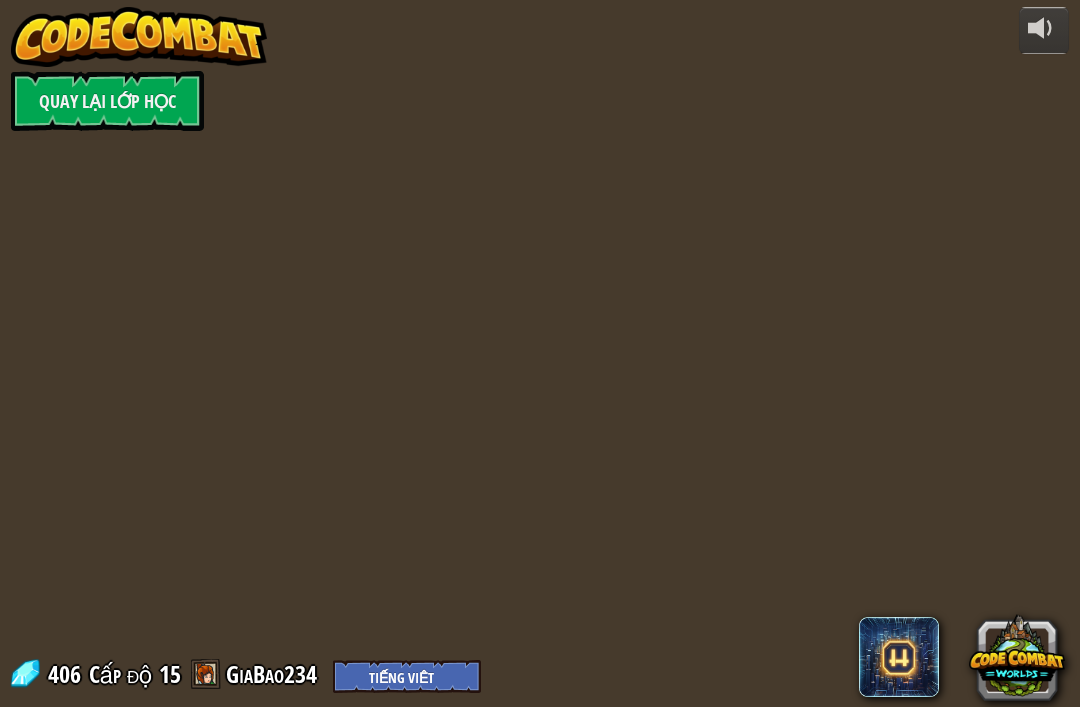 scroll, scrollTop: 0, scrollLeft: 0, axis: both 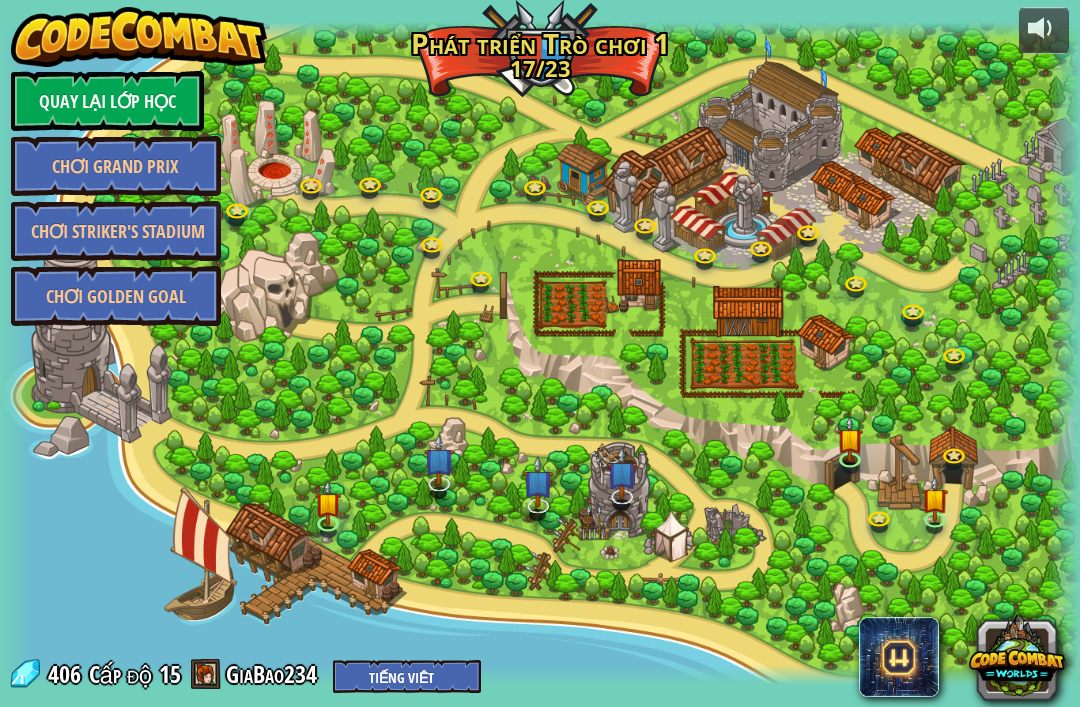 select on "vi" 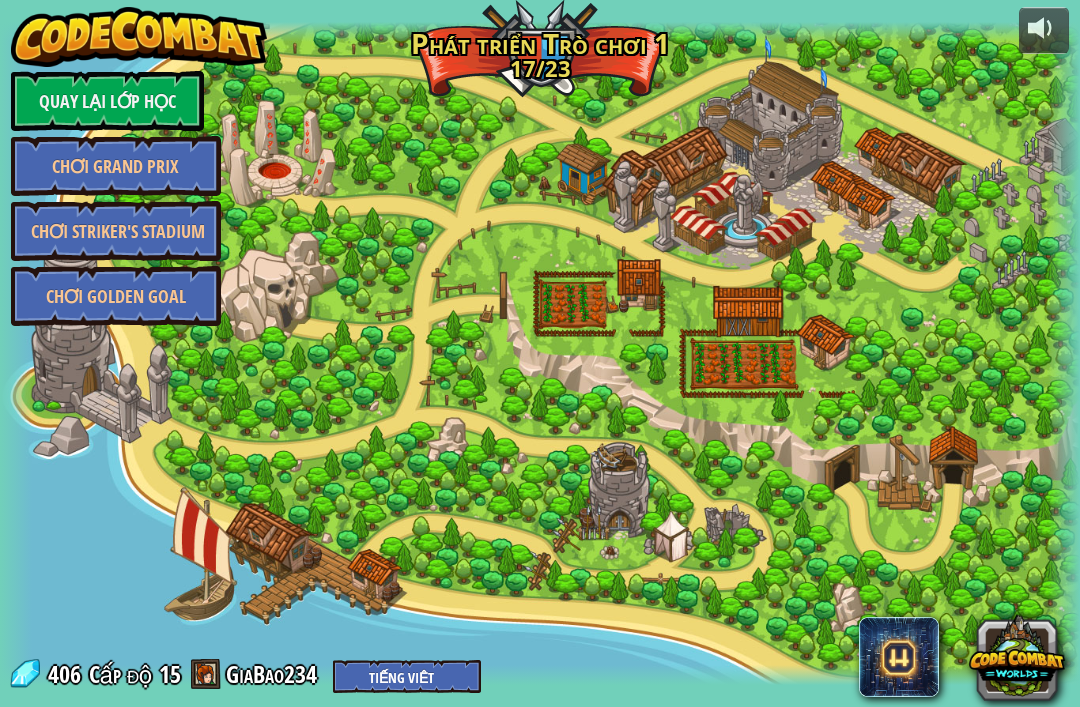 select on "vi" 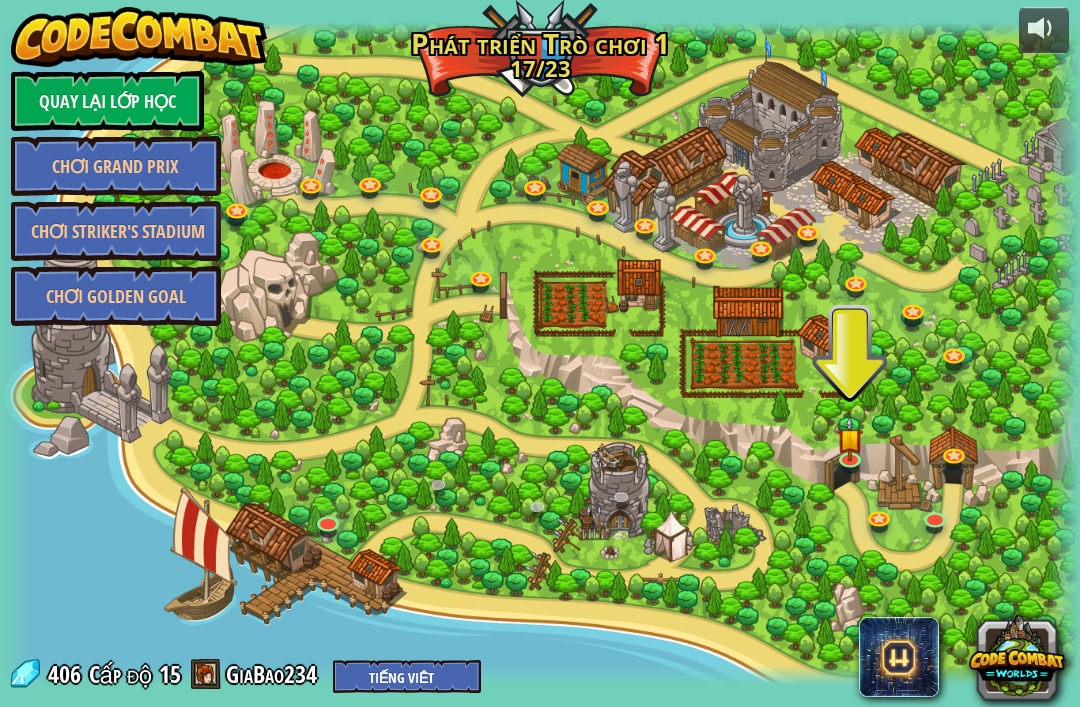 click at bounding box center [850, 439] 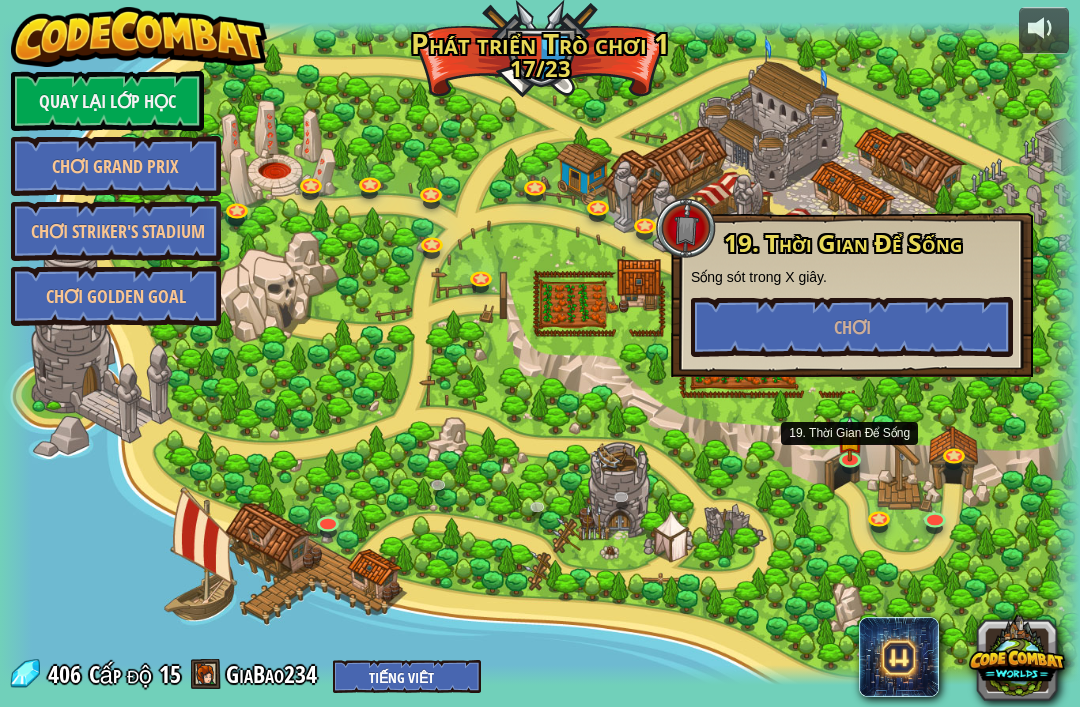 click at bounding box center (850, 439) 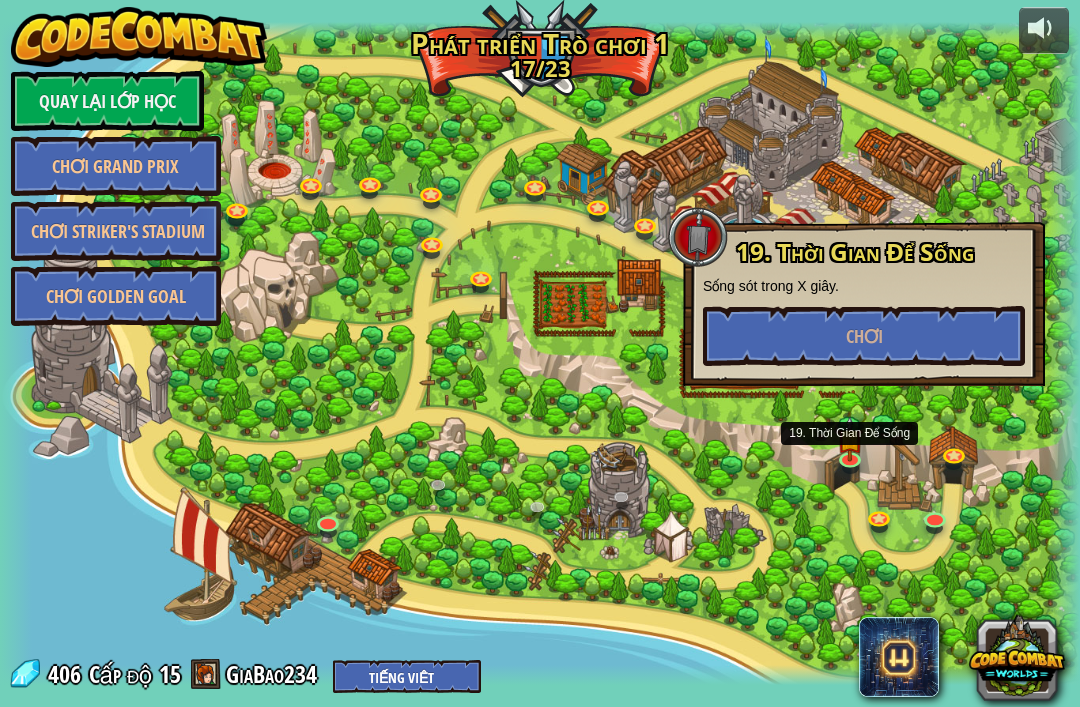 click on "Chơi" at bounding box center [864, 336] 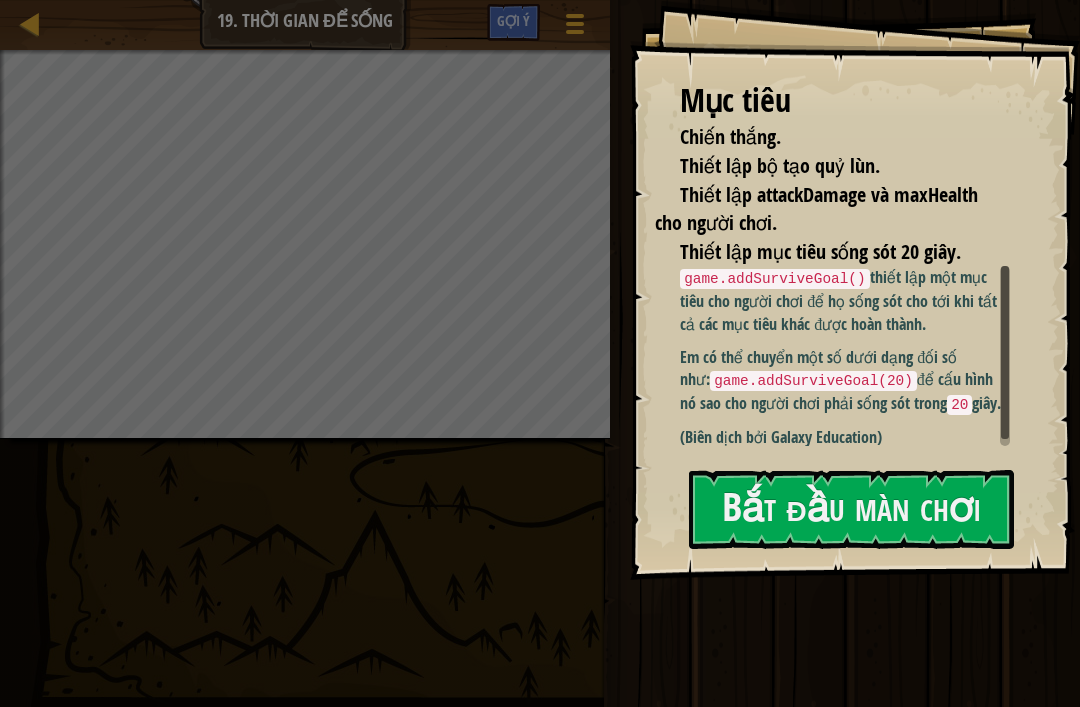 click on "Bắt đầu màn chơi" at bounding box center (851, 509) 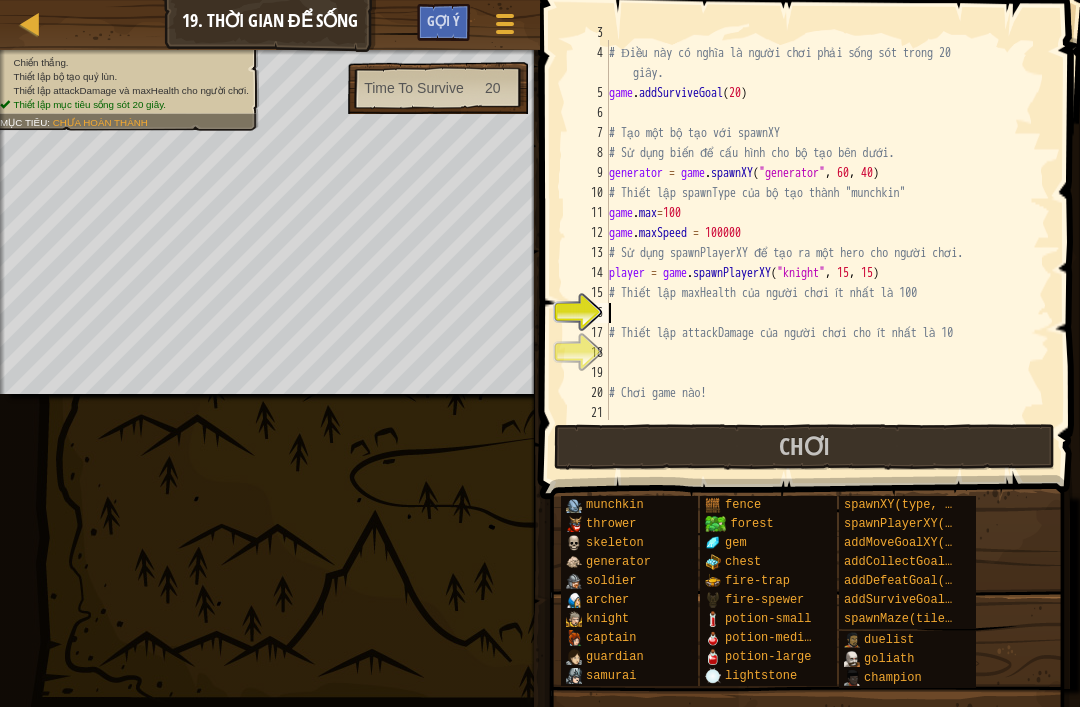 scroll, scrollTop: 76, scrollLeft: 0, axis: vertical 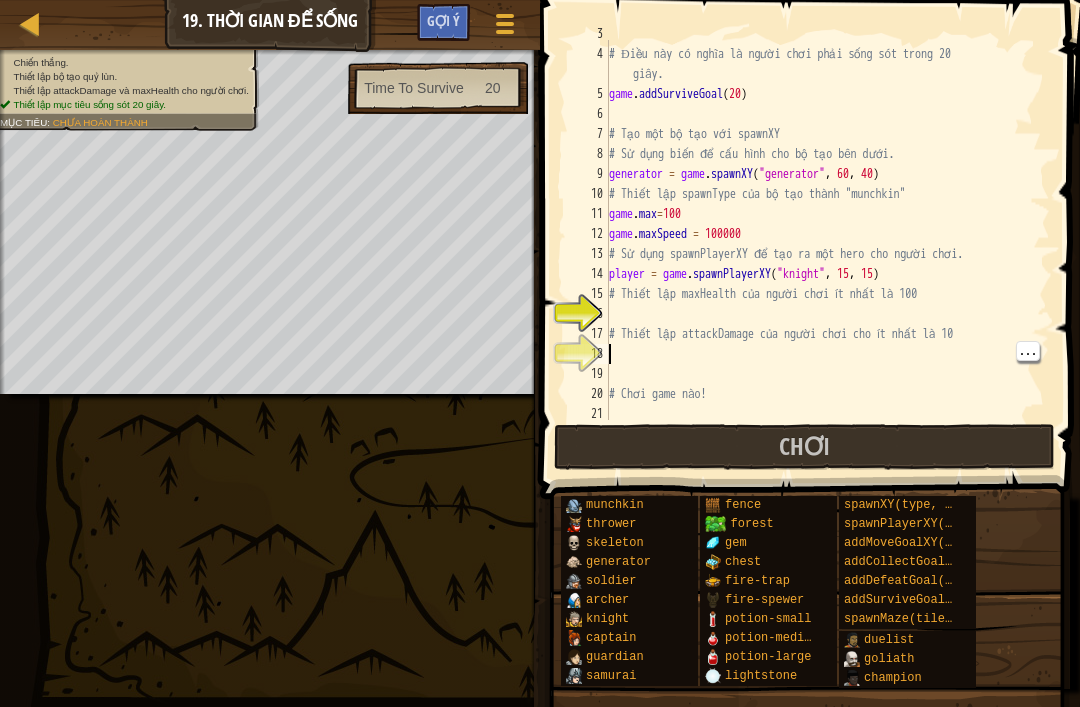 click on "# Điều này có nghĩa là người chơi phải sống sót trong [NUMBER]       giây. game . addSurviveGoal ( [NUMBER] ) # Tạo một bộ tạo với spawnXY # Sử dụng biến để cấu hình cho bộ tạo bên dưới.  generator   =   game . spawnXY ( "generator" ,   [NUMBER] ,   [NUMBER] ) # Thiết lập spawnType của bộ tạo thành "munchkin" game . max = [NUMBER] game . maxSpeed   =   [NUMBER] # Sử dụng spawnPlayerXY để tạo ra một hero cho người chơi.  player   =   game . spawnPlayerXY ( "knight" ,   [NUMBER] ,   [NUMBER] ) # Thiết lập maxHealth của người chơi ít nhất là [NUMBER] # Thiết lập attackDamage của người chơi cho ít nhất là [NUMBER] # Chơi game nào!" at bounding box center [827, 234] 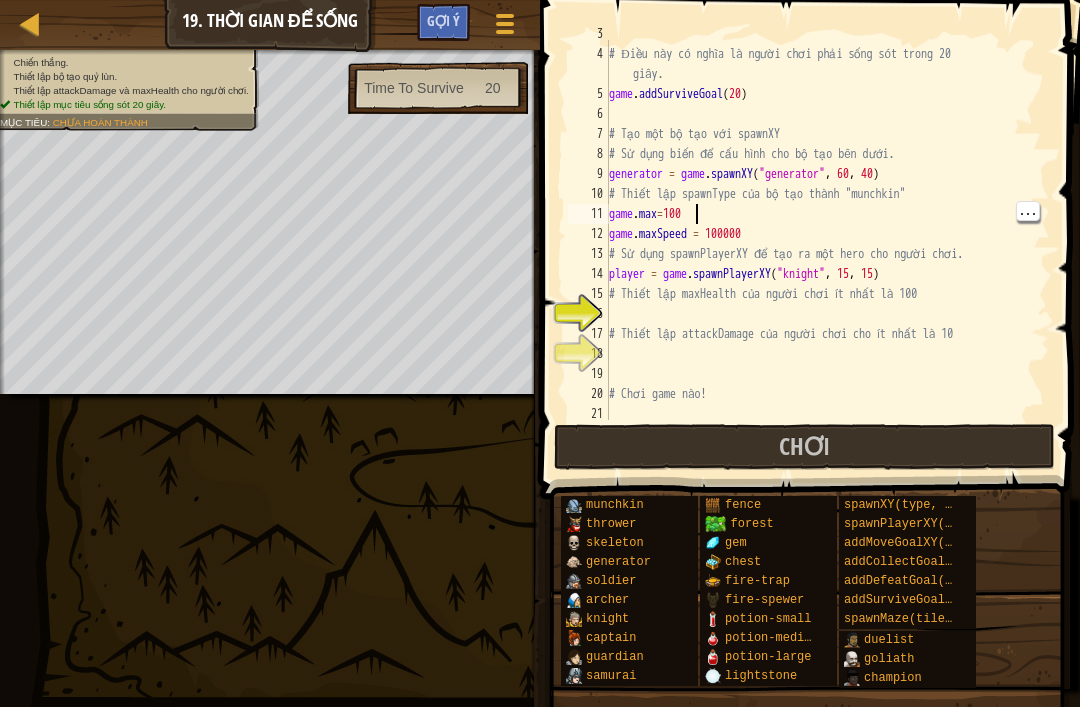 click on "# Điều này có nghĩa là người chơi phải sống sót trong [NUMBER]       giây. game . addSurviveGoal ( [NUMBER] ) # Tạo một bộ tạo với spawnXY # Sử dụng biến để cấu hình cho bộ tạo bên dưới.  generator   =   game . spawnXY ( "generator" ,   [NUMBER] ,   [NUMBER] ) # Thiết lập spawnType của bộ tạo thành "munchkin" game . max = [NUMBER] game . maxSpeed   =   [NUMBER] # Sử dụng spawnPlayerXY để tạo ra một hero cho người chơi.  player   =   game . spawnPlayerXY ( "knight" ,   [NUMBER] ,   [NUMBER] ) # Thiết lập maxHealth của người chơi ít nhất là [NUMBER] # Thiết lập attackDamage của người chơi cho ít nhất là [NUMBER] # Chơi game nào!" at bounding box center [827, 234] 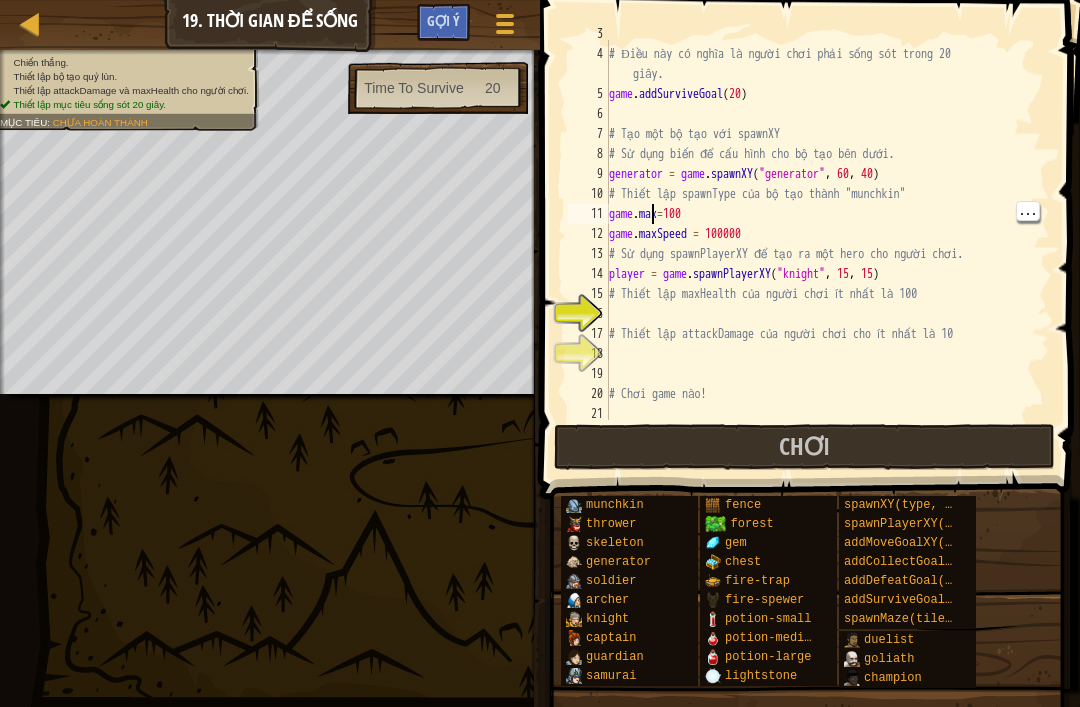 click on "# Điều này có nghĩa là người chơi phải sống sót trong [NUMBER]       giây. game . addSurviveGoal ( [NUMBER] ) # Tạo một bộ tạo với spawnXY # Sử dụng biến để cấu hình cho bộ tạo bên dưới.  generator   =   game . spawnXY ( "generator" ,   [NUMBER] ,   [NUMBER] ) # Thiết lập spawnType của bộ tạo thành "munchkin" game . max = [NUMBER] game . maxSpeed   =   [NUMBER] # Sử dụng spawnPlayerXY để tạo ra một hero cho người chơi.  player   =   game . spawnPlayerXY ( "knight" ,   [NUMBER] ,   [NUMBER] ) # Thiết lập maxHealth của người chơi ít nhất là [NUMBER] # Thiết lập attackDamage của người chơi cho ít nhất là [NUMBER] # Chơi game nào!" at bounding box center [827, 234] 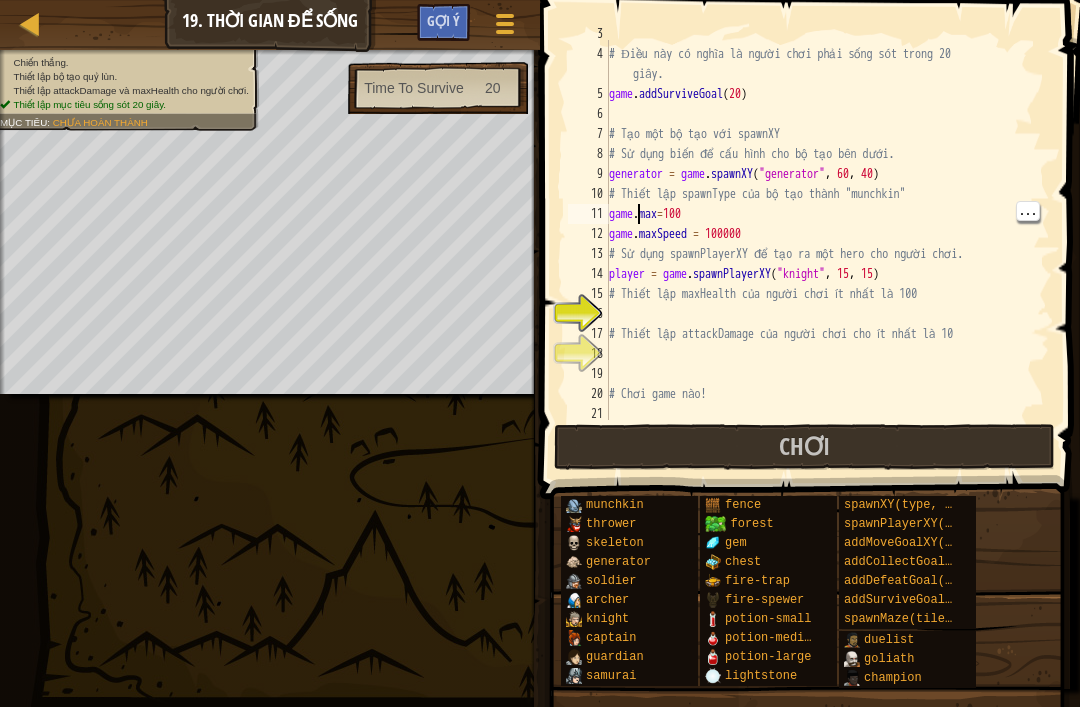 click on "# Điều này có nghĩa là người chơi phải sống sót trong [NUMBER]       giây. game . addSurviveGoal ( [NUMBER] ) # Tạo một bộ tạo với spawnXY # Sử dụng biến để cấu hình cho bộ tạo bên dưới.  generator   =   game . spawnXY ( "generator" ,   [NUMBER] ,   [NUMBER] ) # Thiết lập spawnType của bộ tạo thành "munchkin" game . max = [NUMBER] game . maxSpeed   =   [NUMBER] # Sử dụng spawnPlayerXY để tạo ra một hero cho người chơi.  player   =   game . spawnPlayerXY ( "knight" ,   [NUMBER] ,   [NUMBER] ) # Thiết lập maxHealth của người chơi ít nhất là [NUMBER] # Thiết lập attackDamage của người chơi cho ít nhất là [NUMBER] # Chơi game nào!" at bounding box center [827, 234] 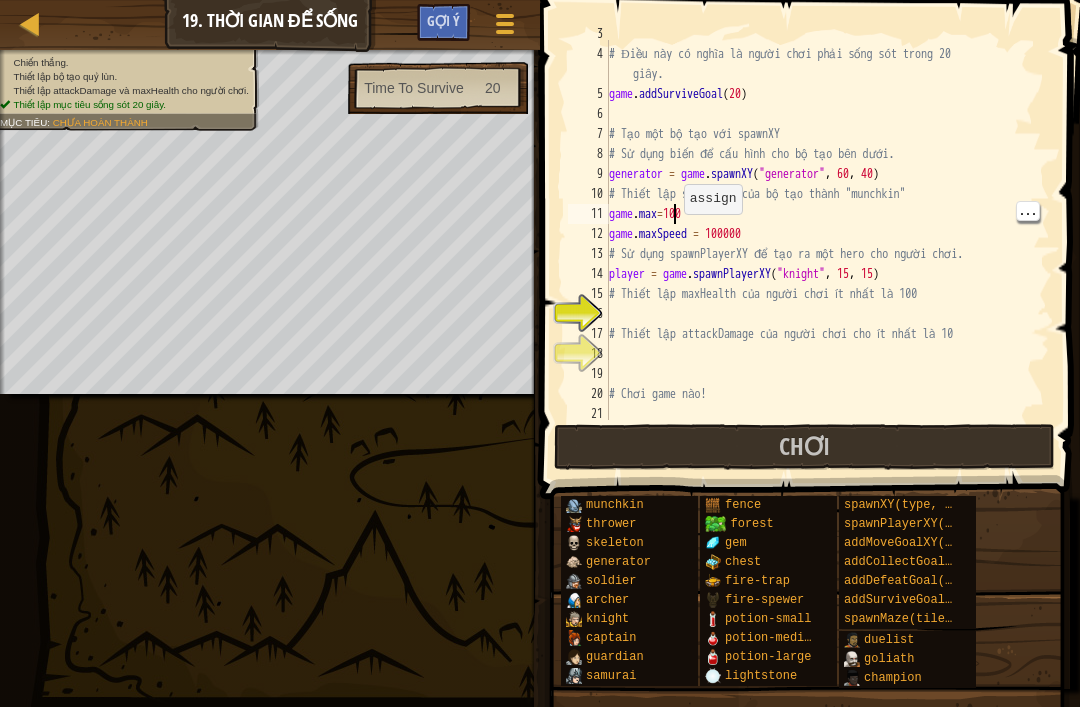 click on "# Điều này có nghĩa là người chơi phải sống sót trong [NUMBER]       giây. game . addSurviveGoal ( [NUMBER] ) # Tạo một bộ tạo với spawnXY # Sử dụng biến để cấu hình cho bộ tạo bên dưới.  generator   =   game . spawnXY ( "generator" ,   [NUMBER] ,   [NUMBER] ) # Thiết lập spawnType của bộ tạo thành "munchkin" game . max = [NUMBER] game . maxSpeed   =   [NUMBER] # Sử dụng spawnPlayerXY để tạo ra một hero cho người chơi.  player   =   game . spawnPlayerXY ( "knight" ,   [NUMBER] ,   [NUMBER] ) # Thiết lập maxHealth của người chơi ít nhất là [NUMBER] # Thiết lập attackDamage của người chơi cho ít nhất là [NUMBER] # Chơi game nào!" at bounding box center (827, 234) 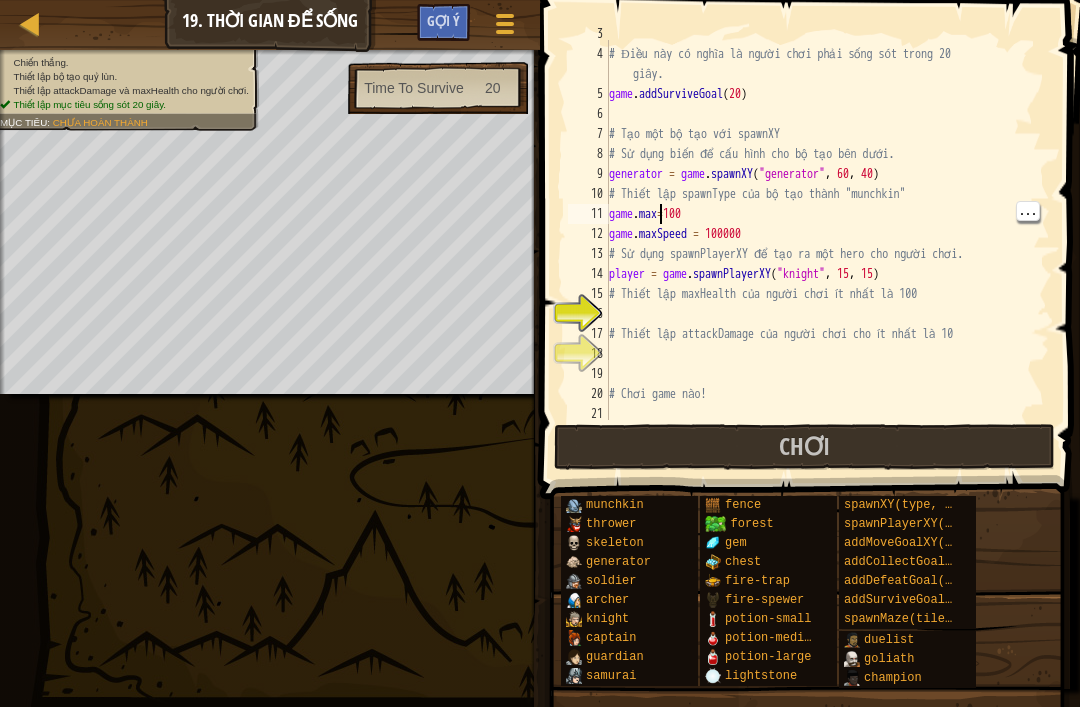 click on "# Điều này có nghĩa là người chơi phải sống sót trong [NUMBER]       giây. game . addSurviveGoal ( [NUMBER] ) # Tạo một bộ tạo với spawnXY # Sử dụng biến để cấu hình cho bộ tạo bên dưới.  generator   =   game . spawnXY ( "generator" ,   [NUMBER] ,   [NUMBER] ) # Thiết lập spawnType của bộ tạo thành "munchkin" game . max = [NUMBER] game . maxSpeed   =   [NUMBER] # Sử dụng spawnPlayerXY để tạo ra một hero cho người chơi.  player   =   game . spawnPlayerXY ( "knight" ,   [NUMBER] ,   [NUMBER] ) # Thiết lập maxHealth của người chơi ít nhất là [NUMBER] # Thiết lập attackDamage của người chơi cho ít nhất là [NUMBER] # Chơi game nào!" at bounding box center [827, 234] 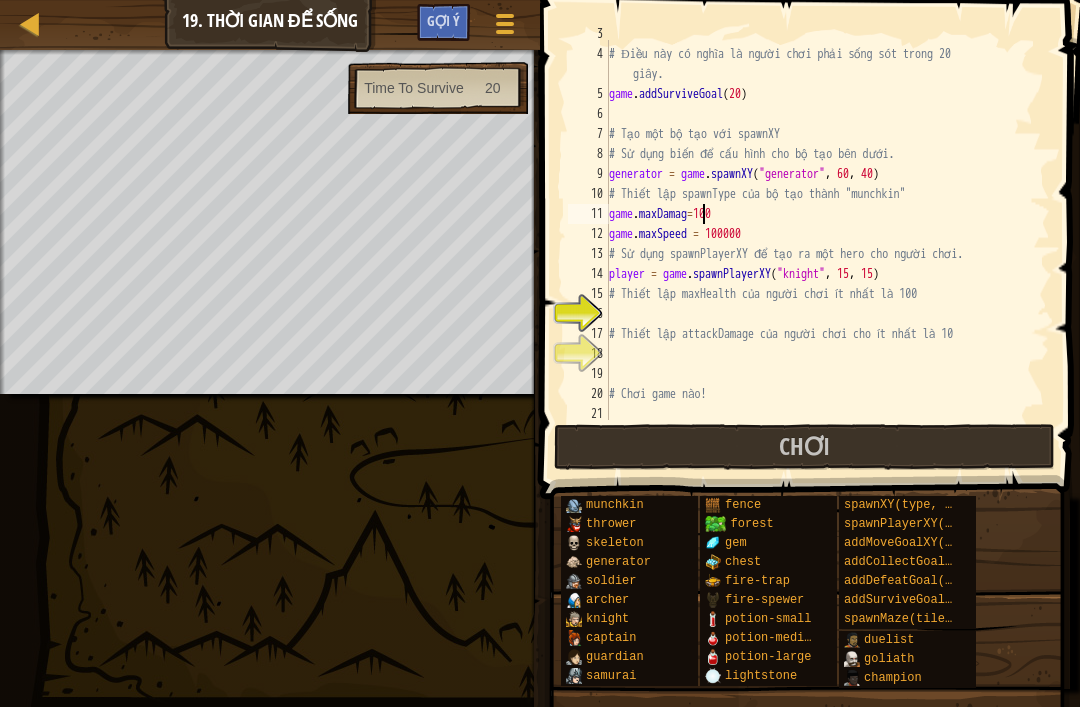 scroll, scrollTop: 10, scrollLeft: 8, axis: both 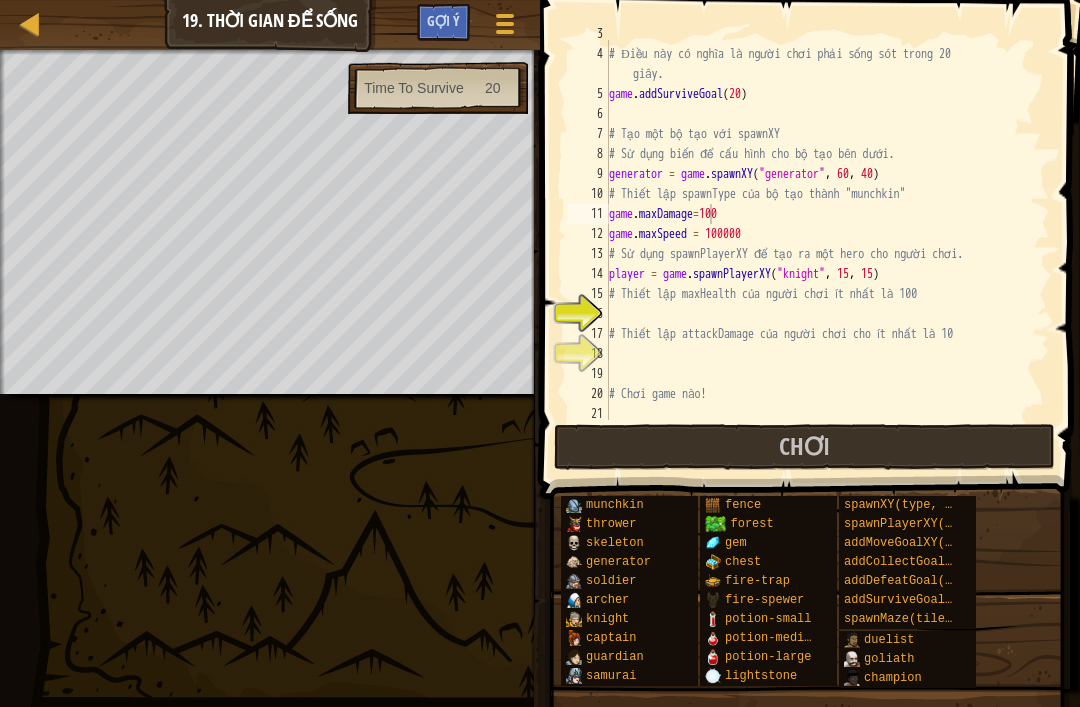 click on "Chơi" at bounding box center (804, 447) 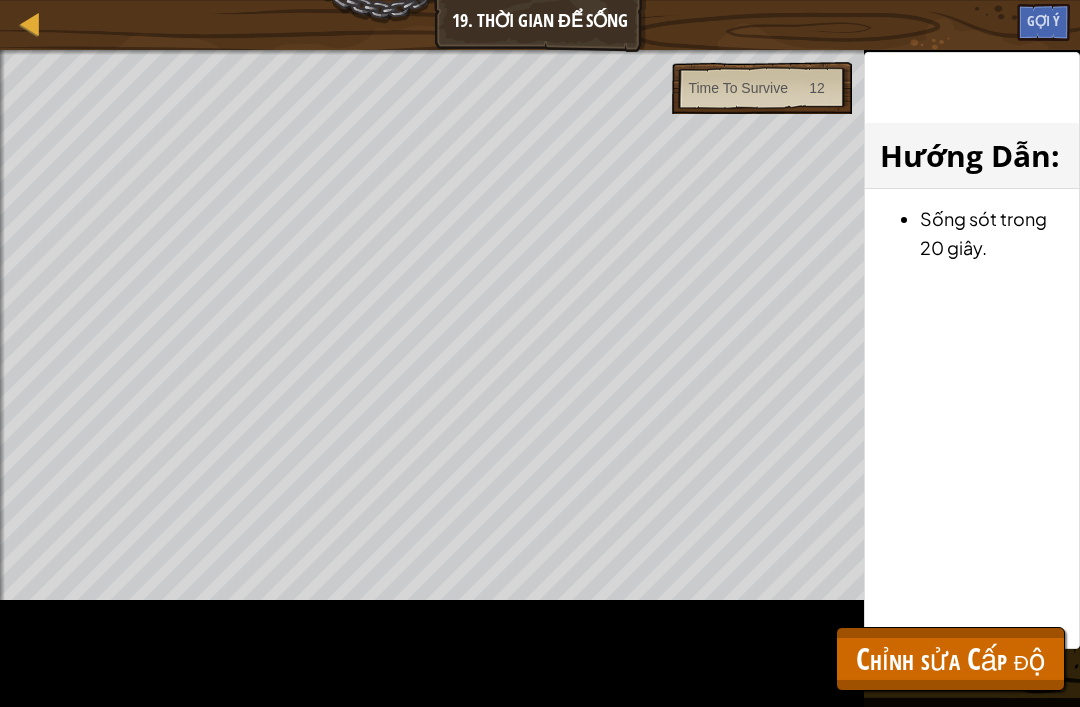 click on "Chỉnh sửa Cấp độ" at bounding box center [950, 658] 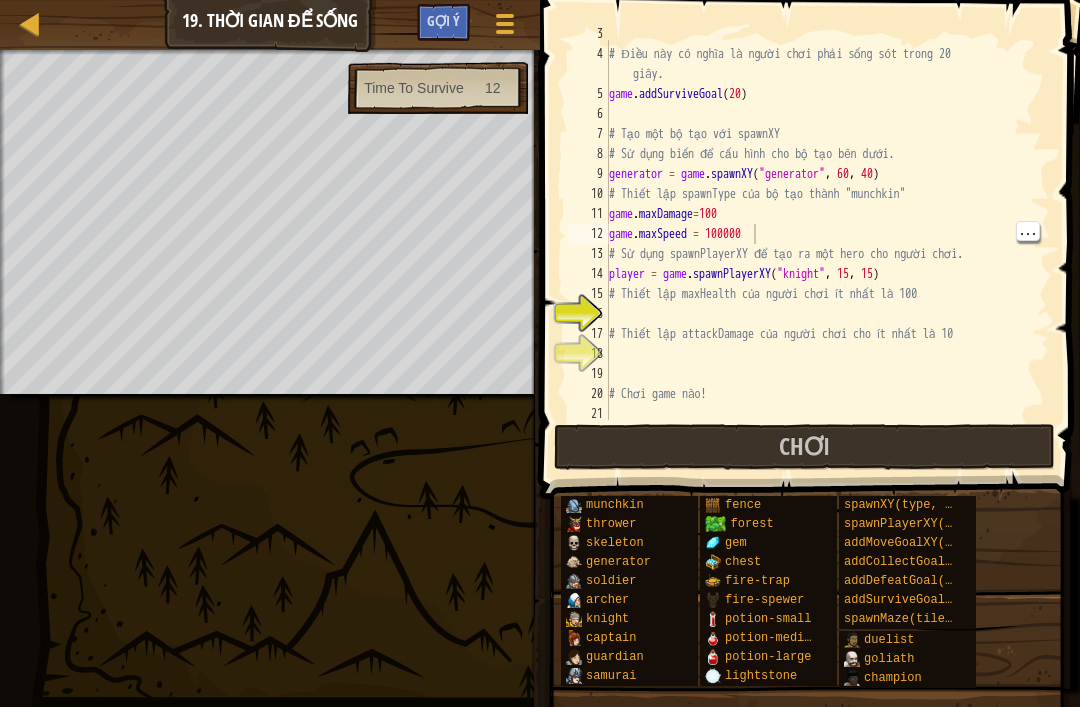 click on "# Điều này có nghĩa là người chơi phải sống sót trong [NUMBER]       giây. game . addSurviveGoal ( [NUMBER] ) # Tạo một bộ tạo với spawnXY # Sử dụng biến để cấu hình cho bộ tạo bên dưới.  generator   =   game . spawnXY ( "generator" ,   [NUMBER] ,   [NUMBER] ) # Thiết lập spawnType của bộ tạo thành "munchkin" game . maxDamage = [NUMBER] game . maxSpeed   =   [NUMBER] # Sử dụng spawnPlayerXY để tạo ra một hero cho người chơi.  player   =   game . spawnPlayerXY ( "knight" ,   [NUMBER] ,   [NUMBER] ) # Thiết lập maxHealth của người chơi ít nhất là [NUMBER] # Thiết lập attackDamage của người chơi cho ít nhất là [NUMBER] # Chơi game nào!" at bounding box center [827, 234] 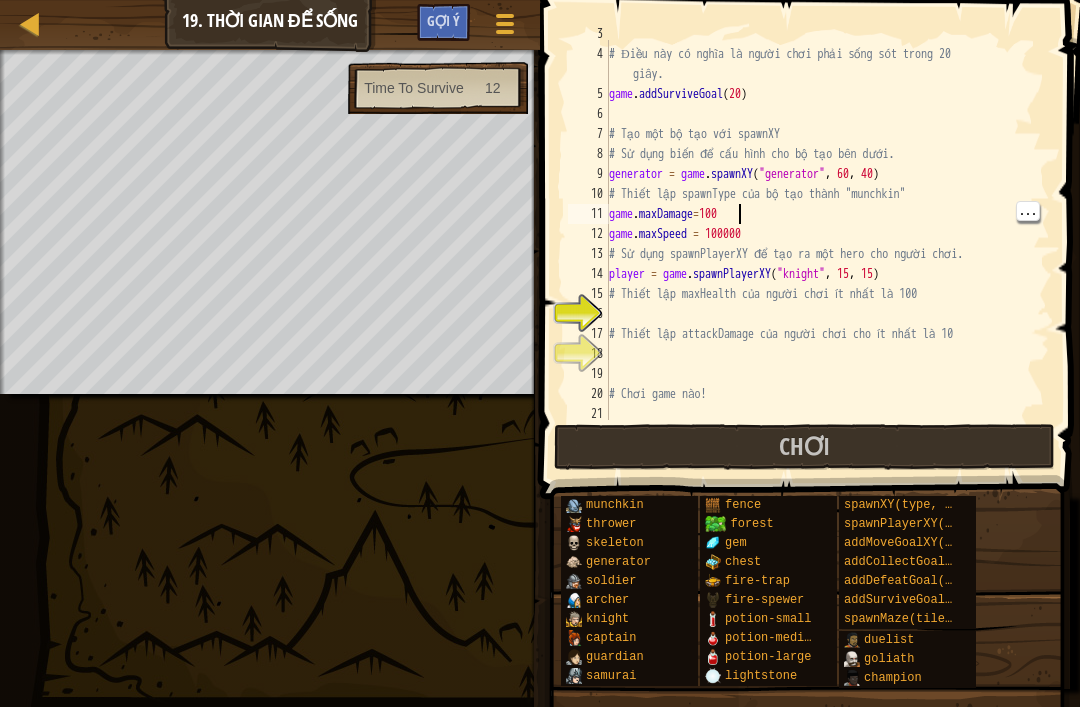 click on "# Điều này có nghĩa là người chơi phải sống sót trong [NUMBER]       giây. game . addSurviveGoal ( [NUMBER] ) # Tạo một bộ tạo với spawnXY # Sử dụng biến để cấu hình cho bộ tạo bên dưới.  generator   =   game . spawnXY ( "generator" ,   [NUMBER] ,   [NUMBER] ) # Thiết lập spawnType của bộ tạo thành "munchkin" game . maxDamage = [NUMBER] game . maxSpeed   =   [NUMBER] # Sử dụng spawnPlayerXY để tạo ra một hero cho người chơi.  player   =   game . spawnPlayerXY ( "knight" ,   [NUMBER] ,   [NUMBER] ) # Thiết lập maxHealth của người chơi ít nhất là [NUMBER] # Thiết lập attackDamage của người chơi cho ít nhất là [NUMBER] # Chơi game nào!" at bounding box center (827, 234) 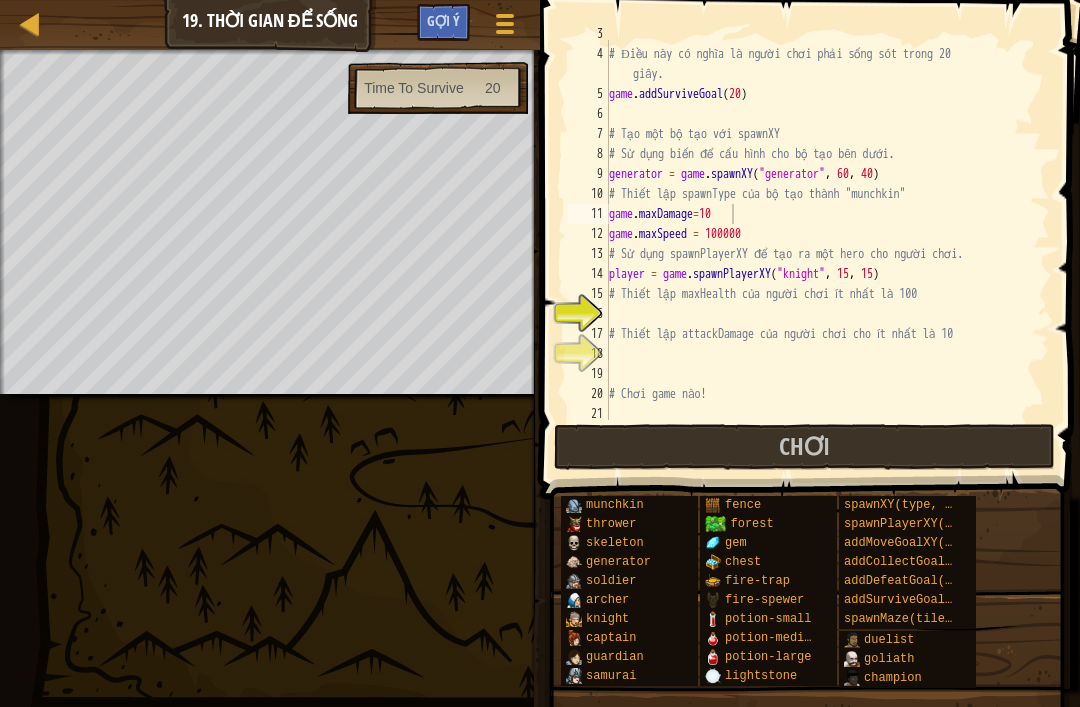 click on "Chơi" at bounding box center (804, 447) 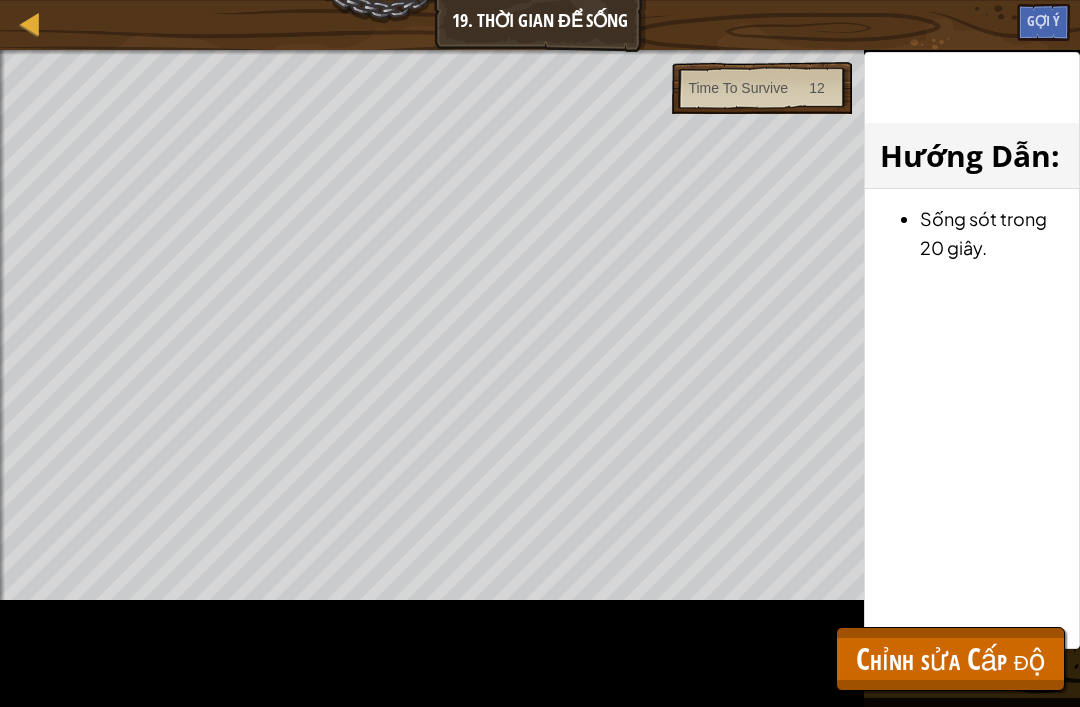 click on "Chỉnh sửa Cấp độ" at bounding box center (950, 659) 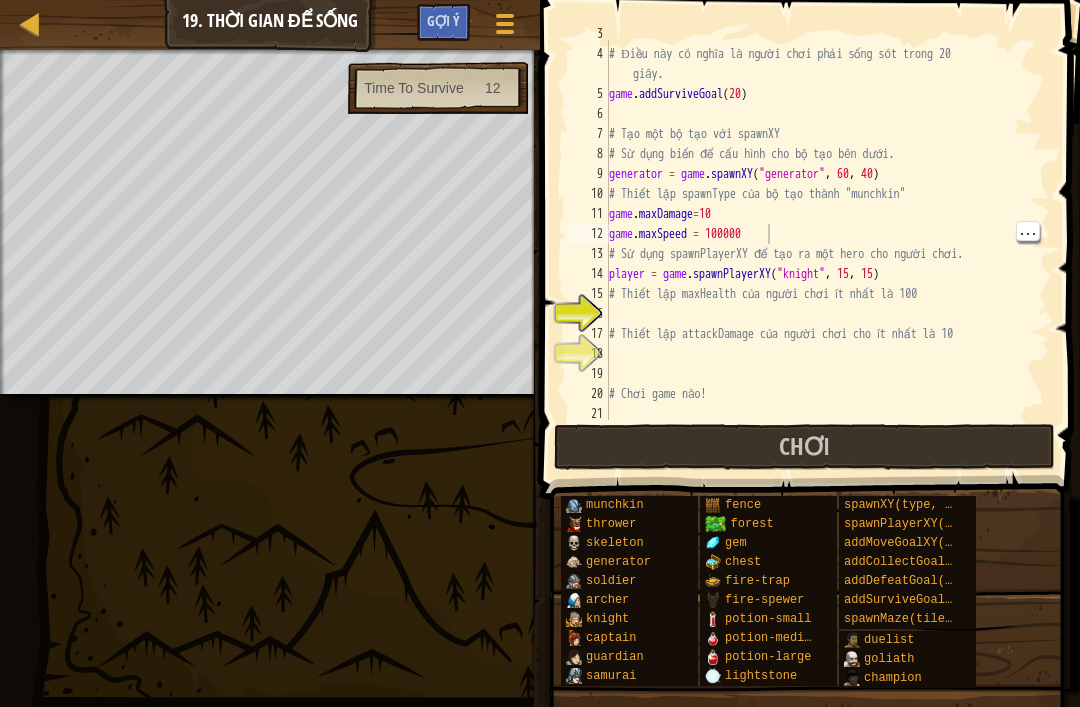 click on "# Điều này có nghĩa là người chơi phải sống sót trong [NUMBER]       giây. game . addSurviveGoal ( [NUMBER] ) # Tạo một bộ tạo với spawnXY # Sử dụng biến để cấu hình cho bộ tạo bên dưới.  generator   =   game . spawnXY ( "generator" ,   [NUMBER] ,   [NUMBER] ) # Thiết lập spawnType của bộ tạo thành "munchkin" game . maxDamage = [NUMBER] game . maxSpeed   =   [NUMBER] # Sử dụng spawnPlayerXY để tạo ra một hero cho người chơi.  player   =   game . spawnPlayerXY ( "knight" ,   [NUMBER] ,   [NUMBER] ) # Thiết lập maxHealth của người chơi ít nhất là [NUMBER] # Thiết lập attackDamage của người chơi cho ít nhất là [NUMBER] # Chơi game nào!" at bounding box center [827, 234] 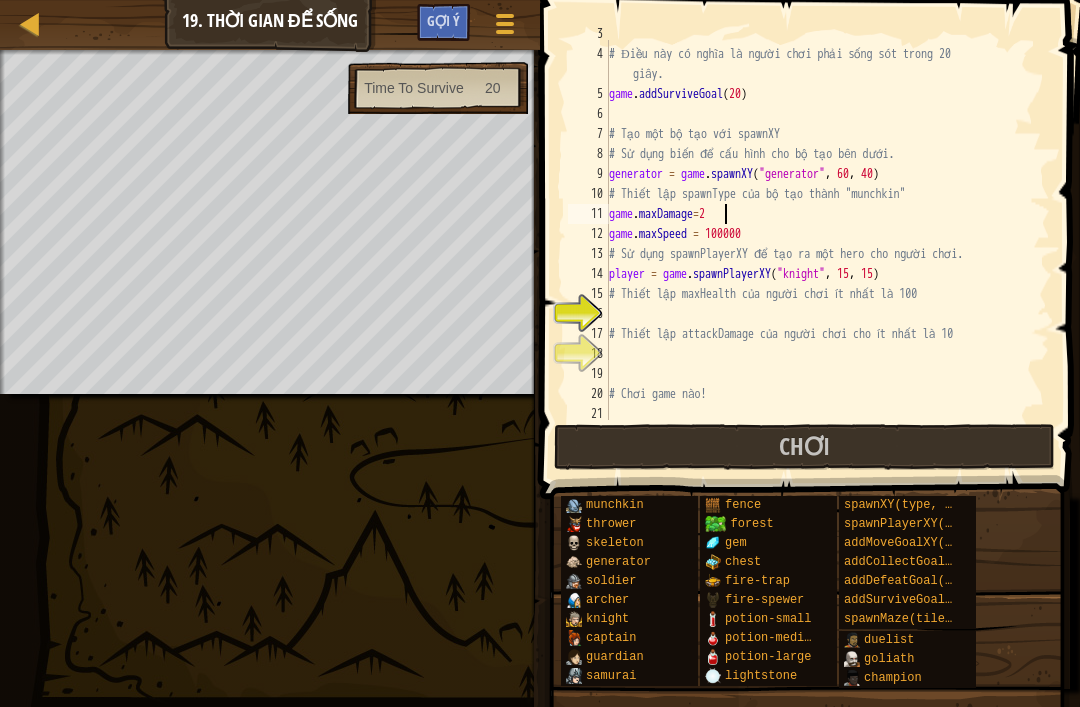 type on "game.maxDamage=20" 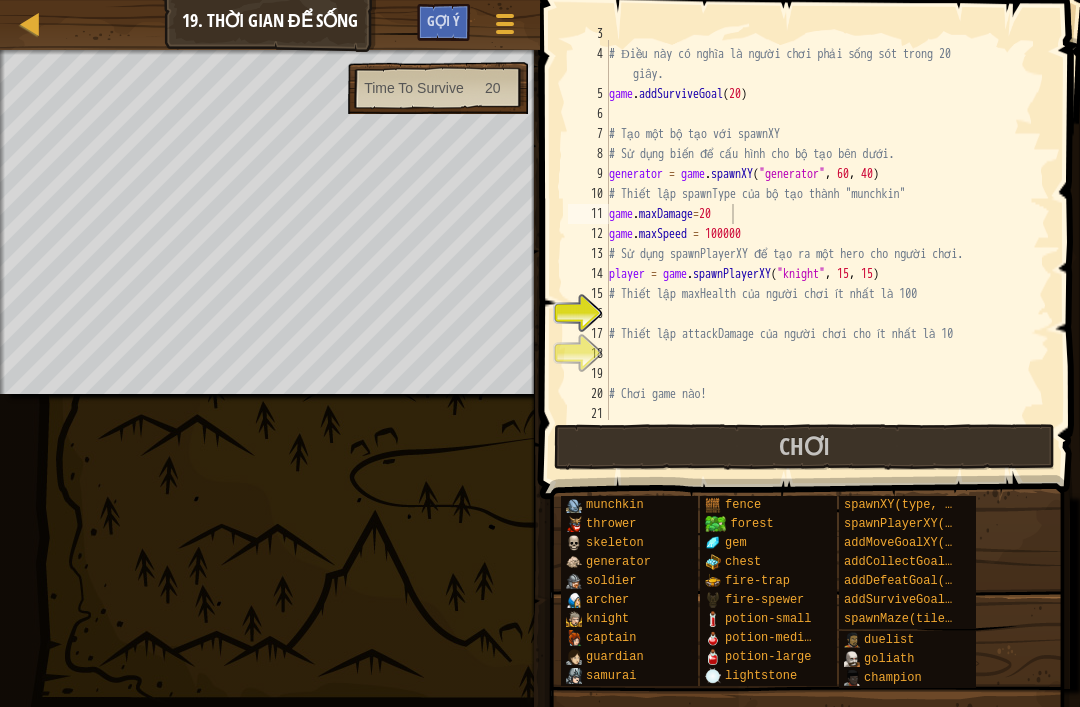 click on "Chơi" at bounding box center [804, 447] 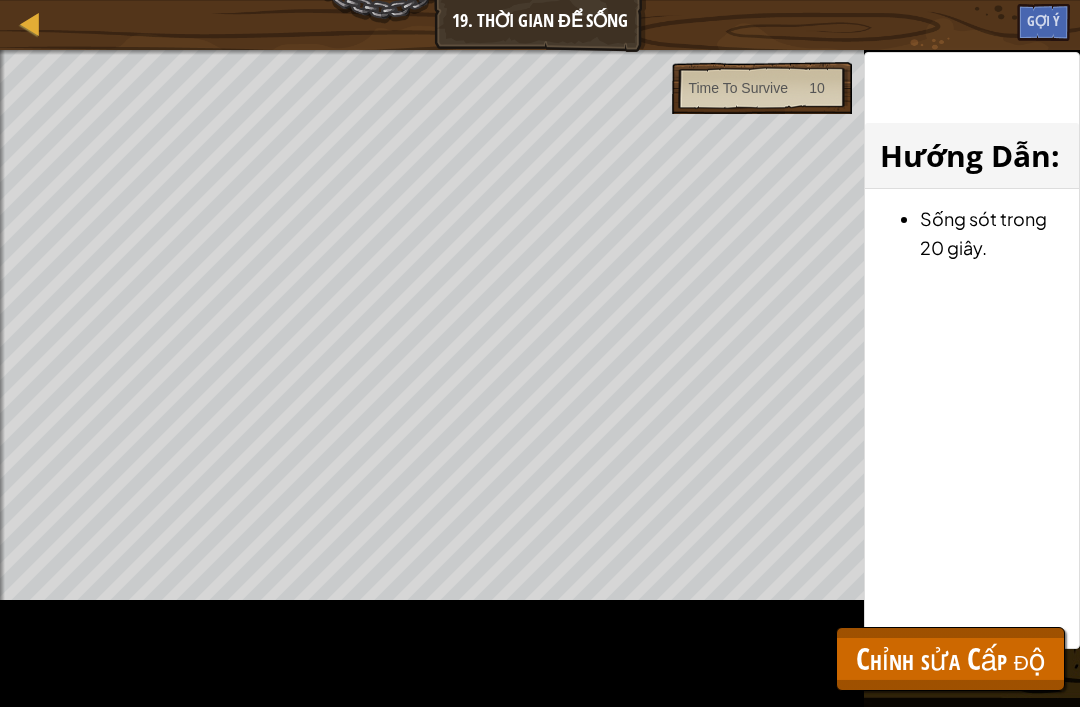 click on "Chỉnh sửa Cấp độ" at bounding box center [950, 659] 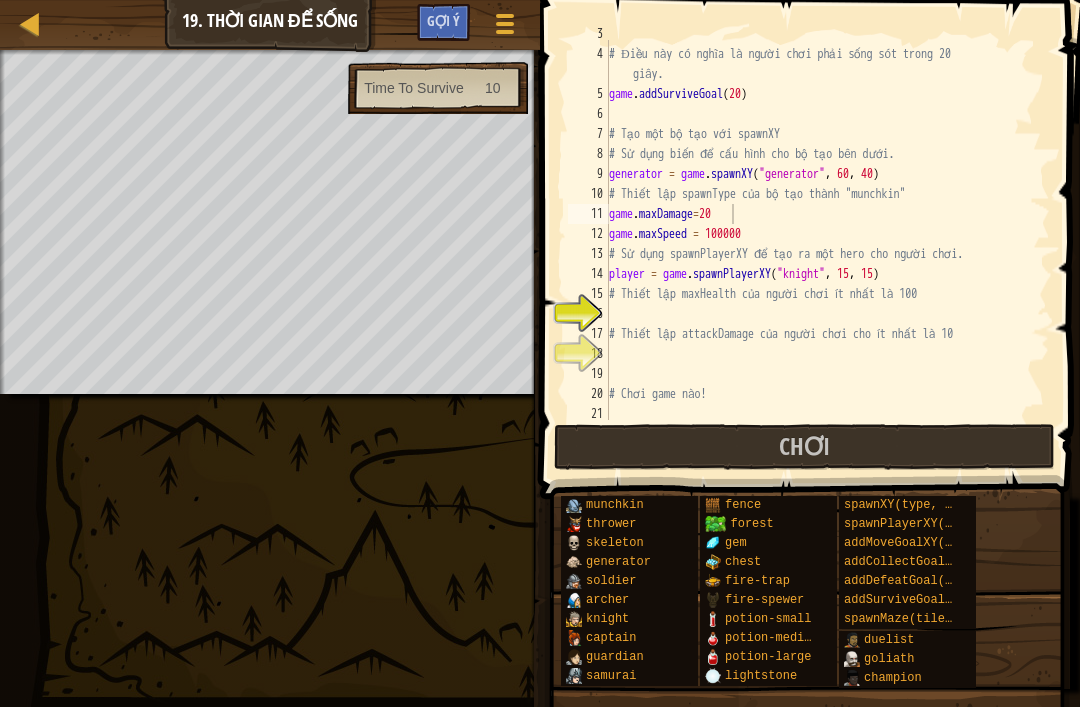 click on "Gợi ý" at bounding box center [443, 20] 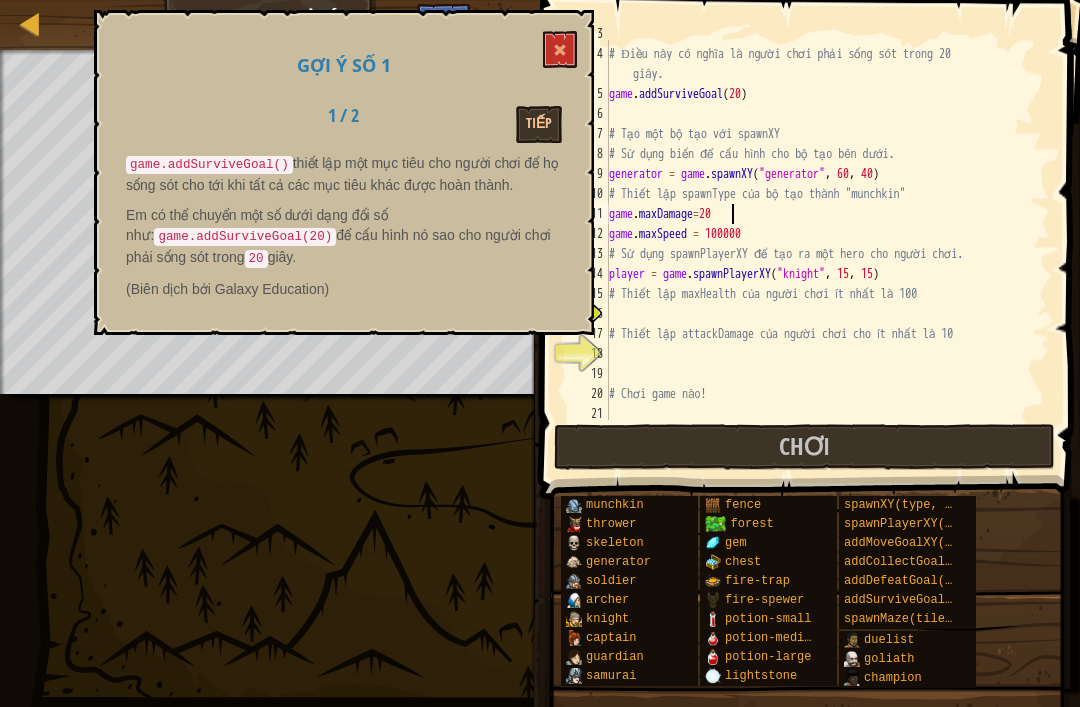 click at bounding box center (560, 49) 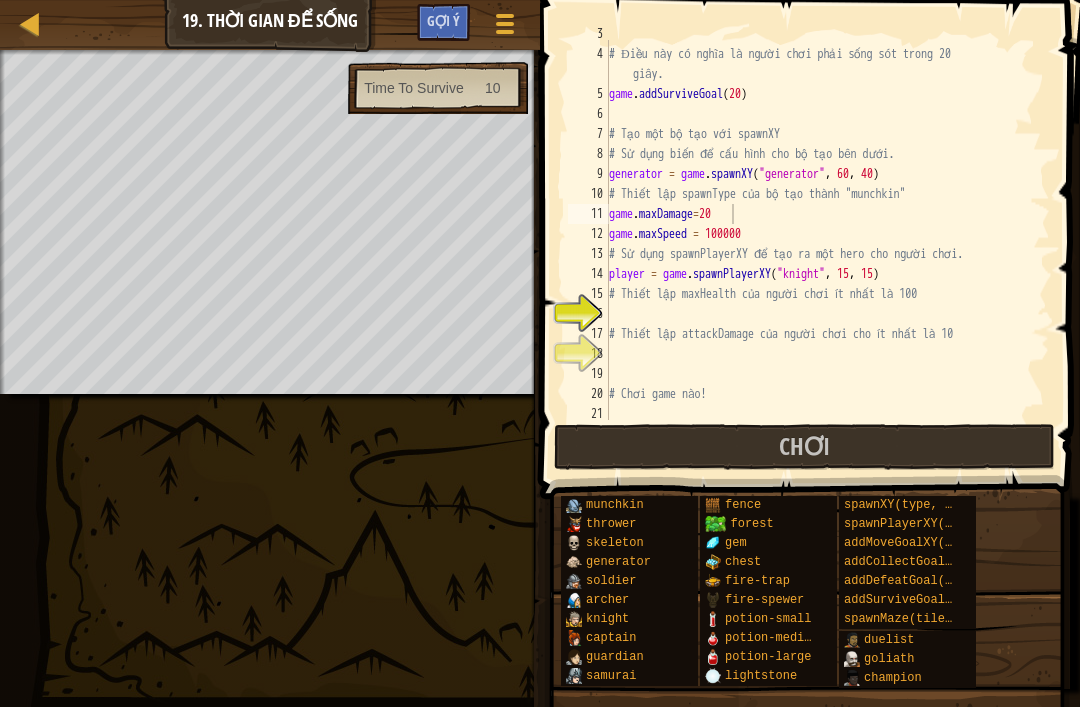 click on "Gợi ý" at bounding box center [443, 20] 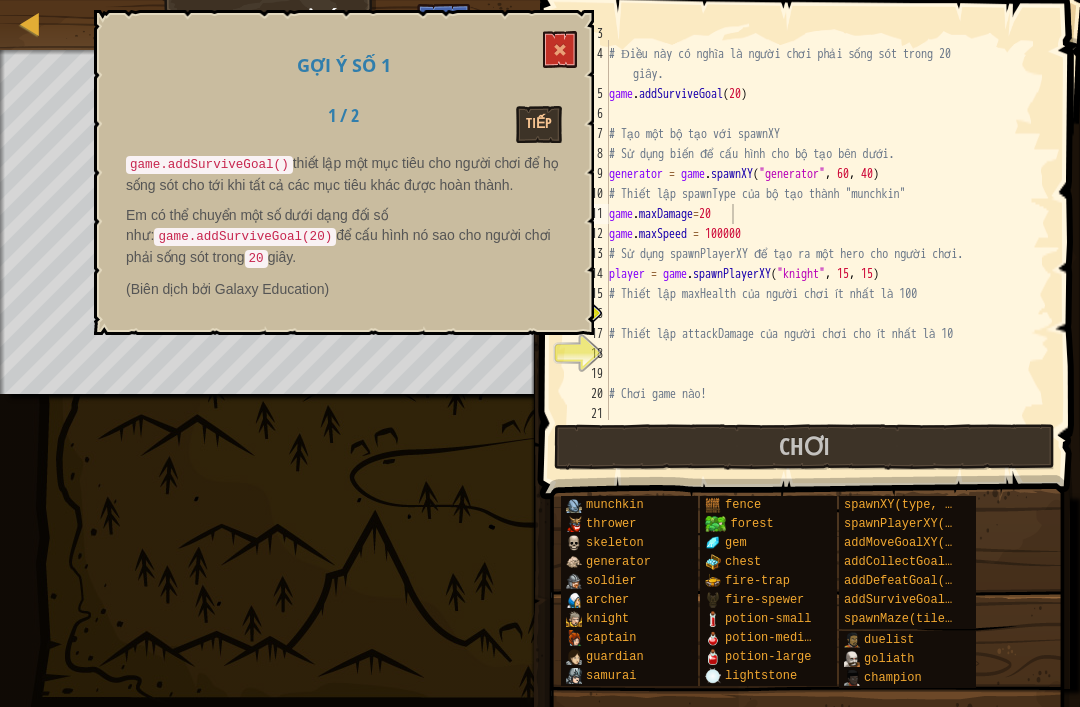 click at bounding box center [560, 49] 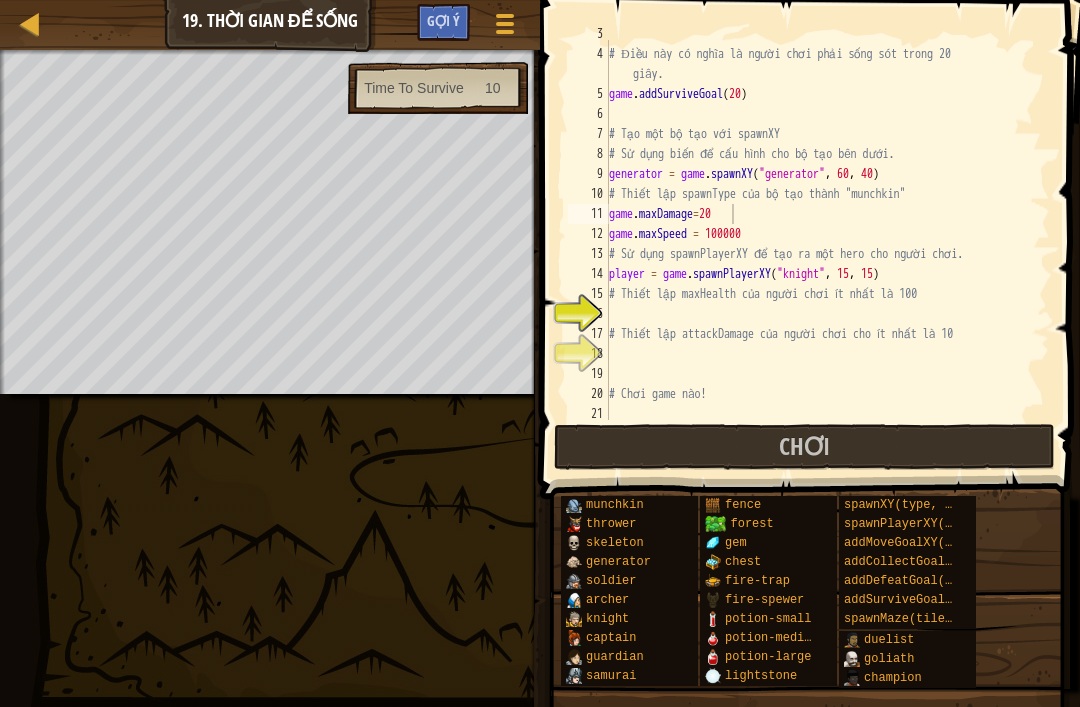 click at bounding box center (505, 24) 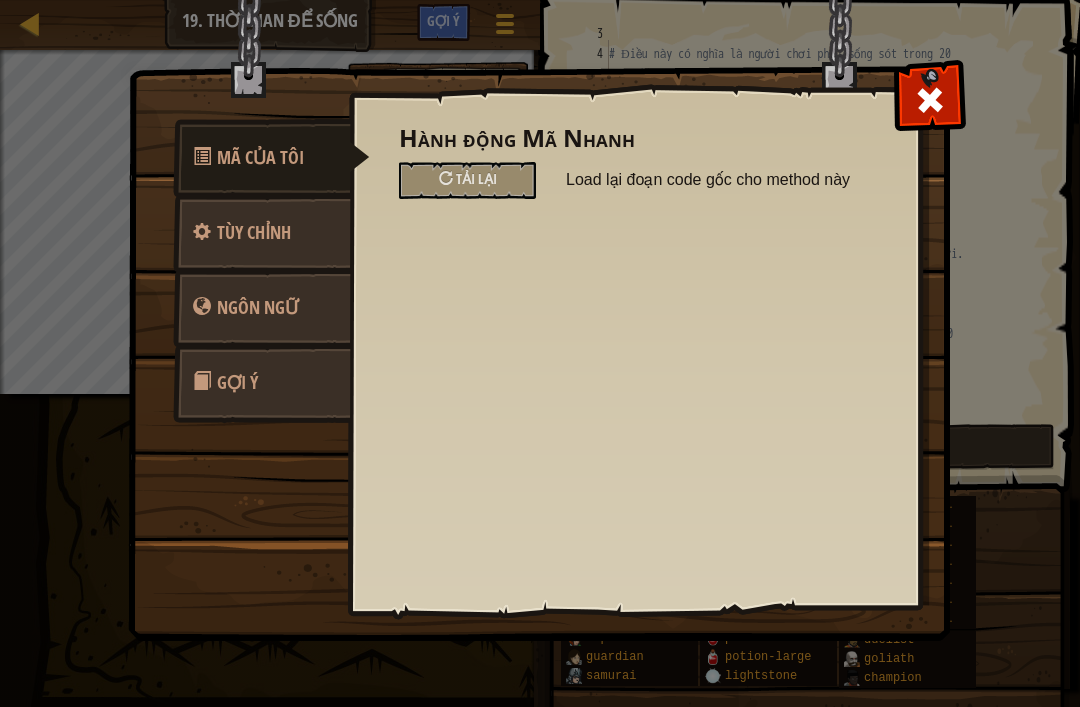 click on "Tải lại" at bounding box center [467, 180] 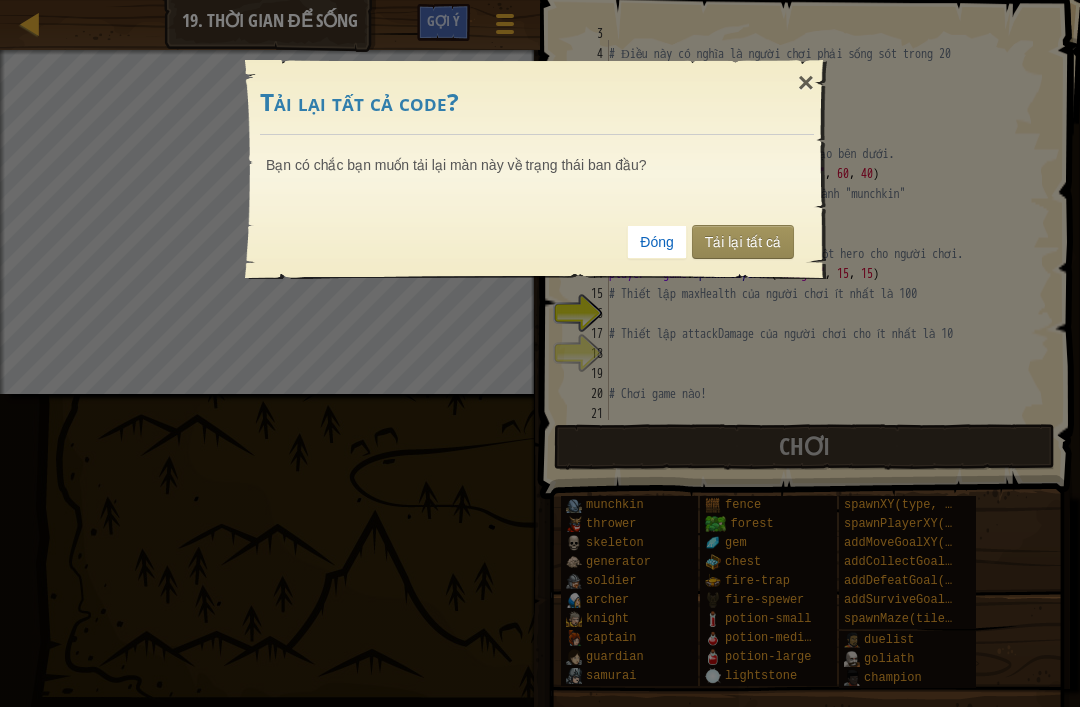click on "Tải lại tất cả" at bounding box center [743, 242] 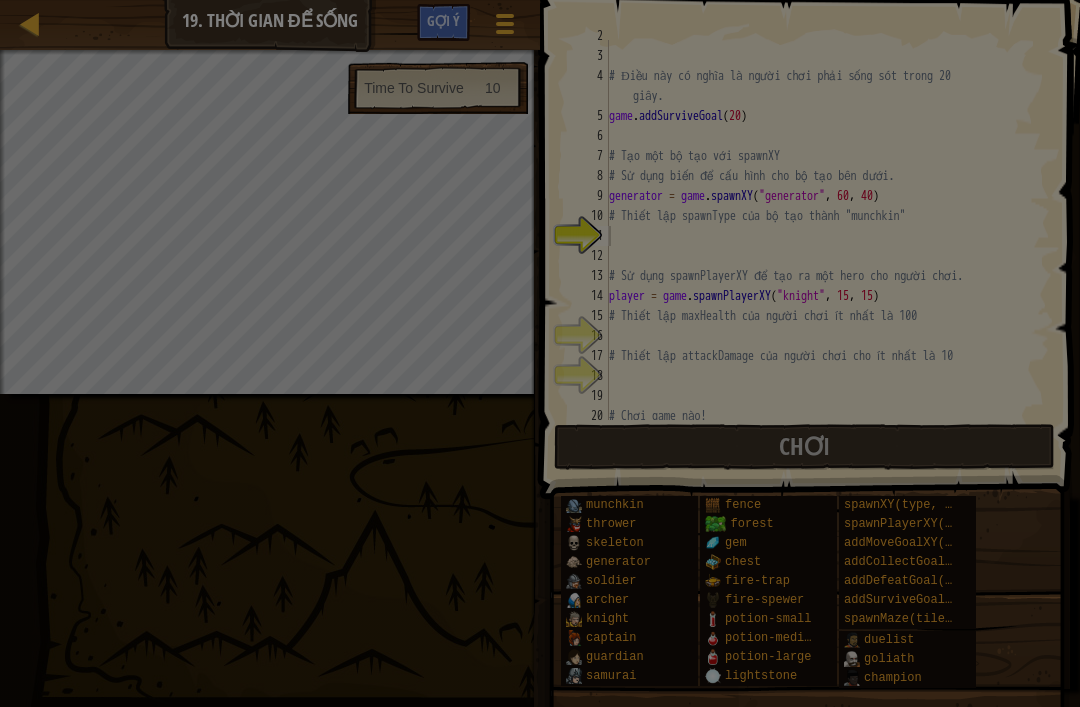 scroll, scrollTop: 50, scrollLeft: 0, axis: vertical 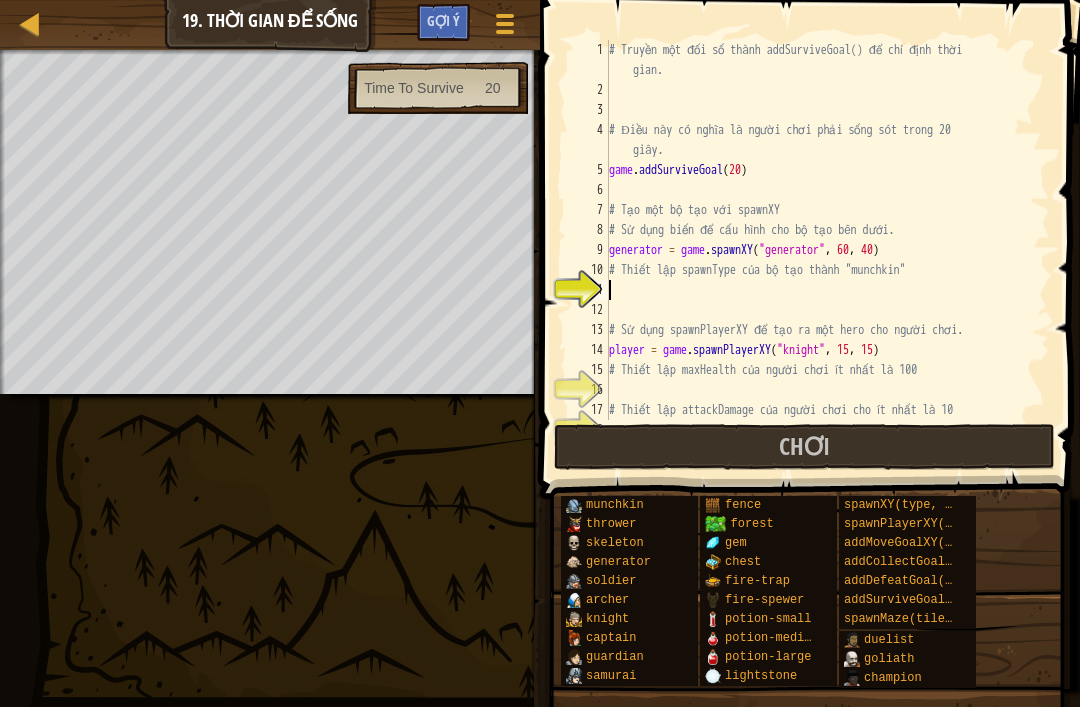 click on "Tuỳ chọn" at bounding box center [505, 27] 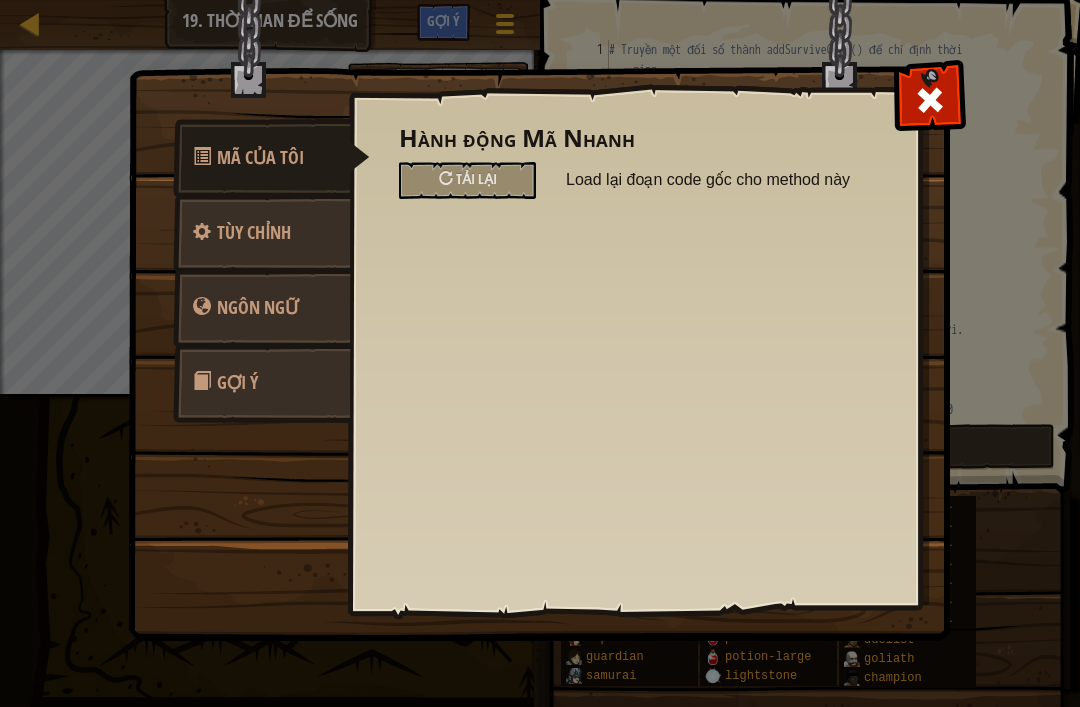 click at bounding box center [547, 283] 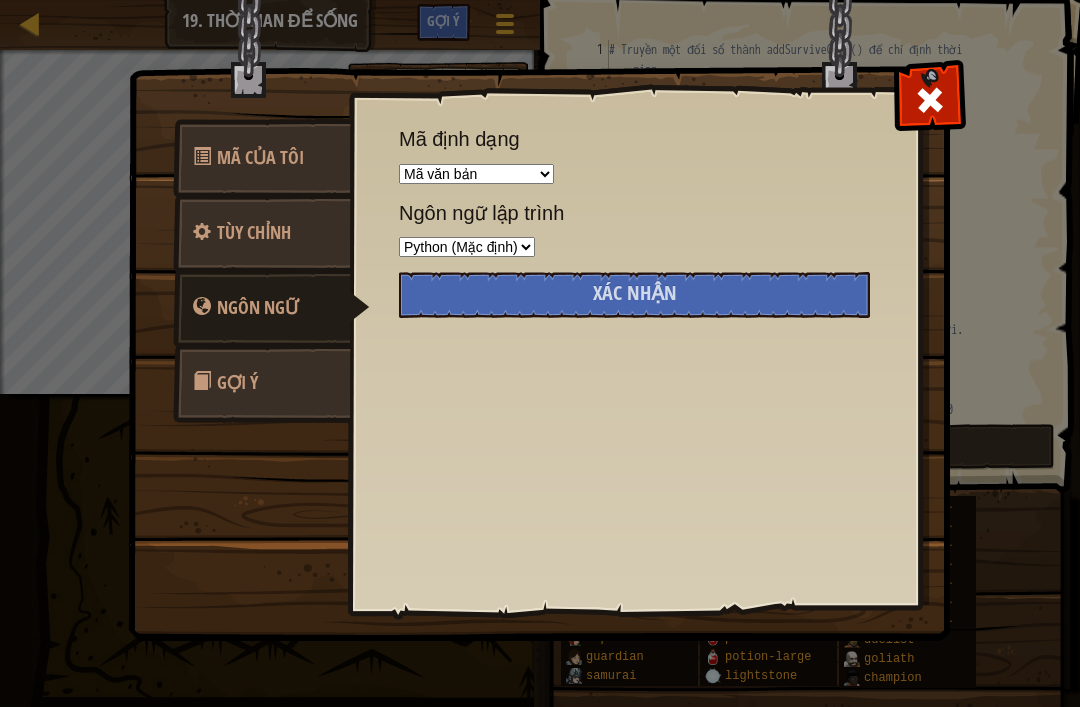 click on "Gợi ý" at bounding box center [262, 383] 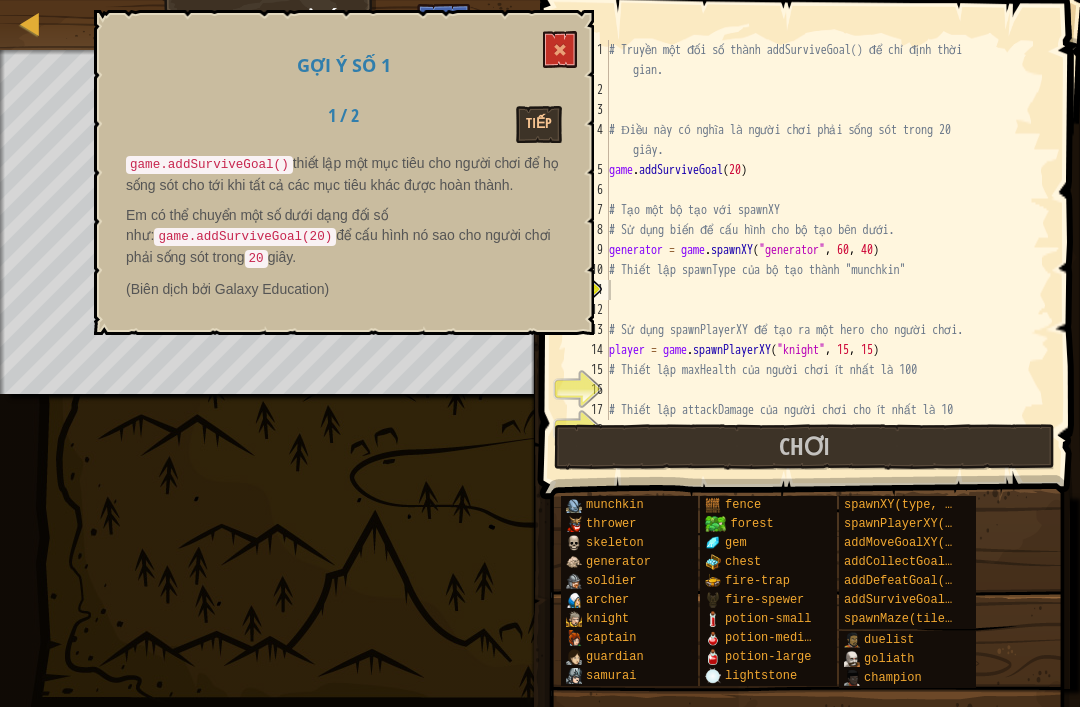 click at bounding box center [560, 49] 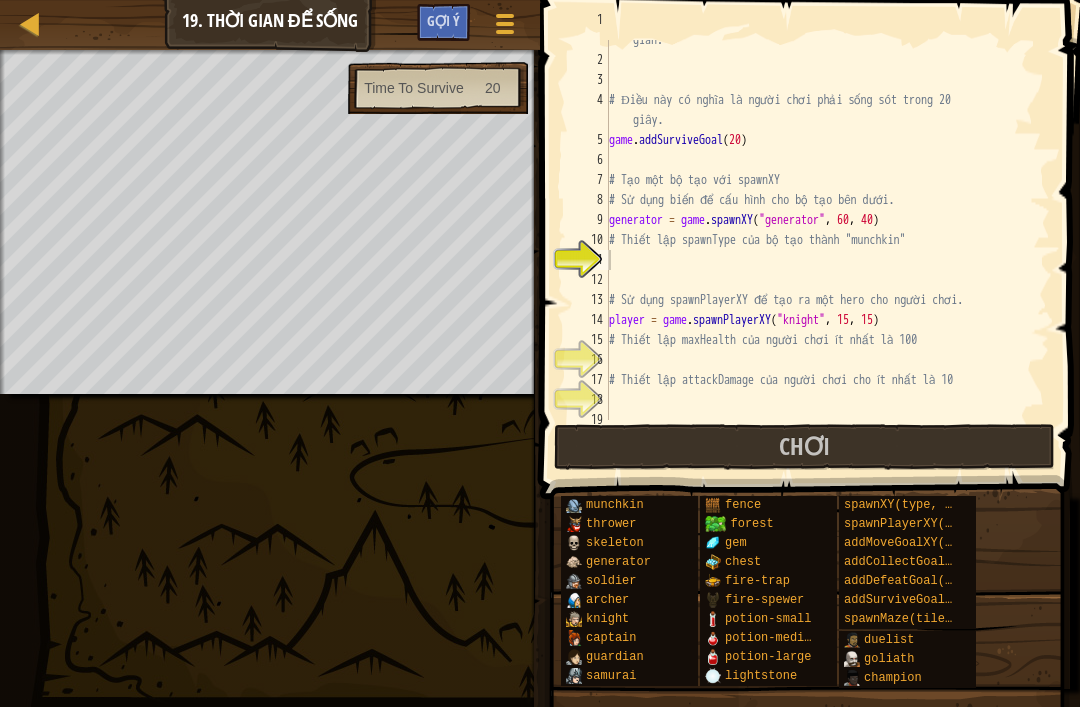 scroll, scrollTop: 40, scrollLeft: 0, axis: vertical 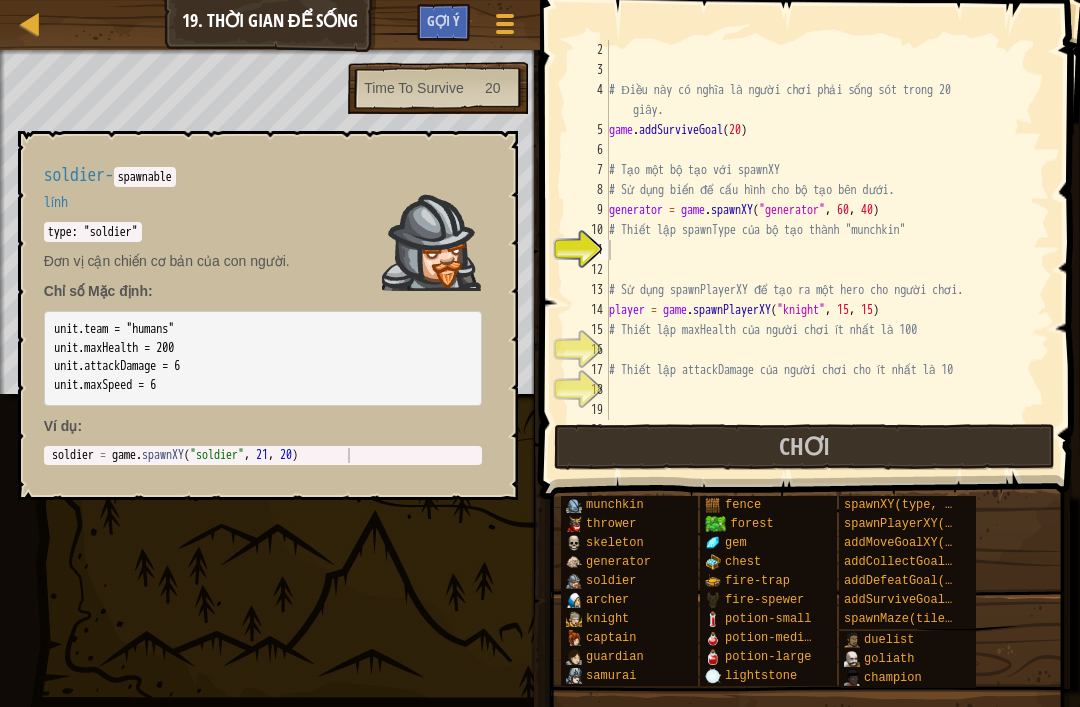 click on "soldier" at bounding box center [624, 581] 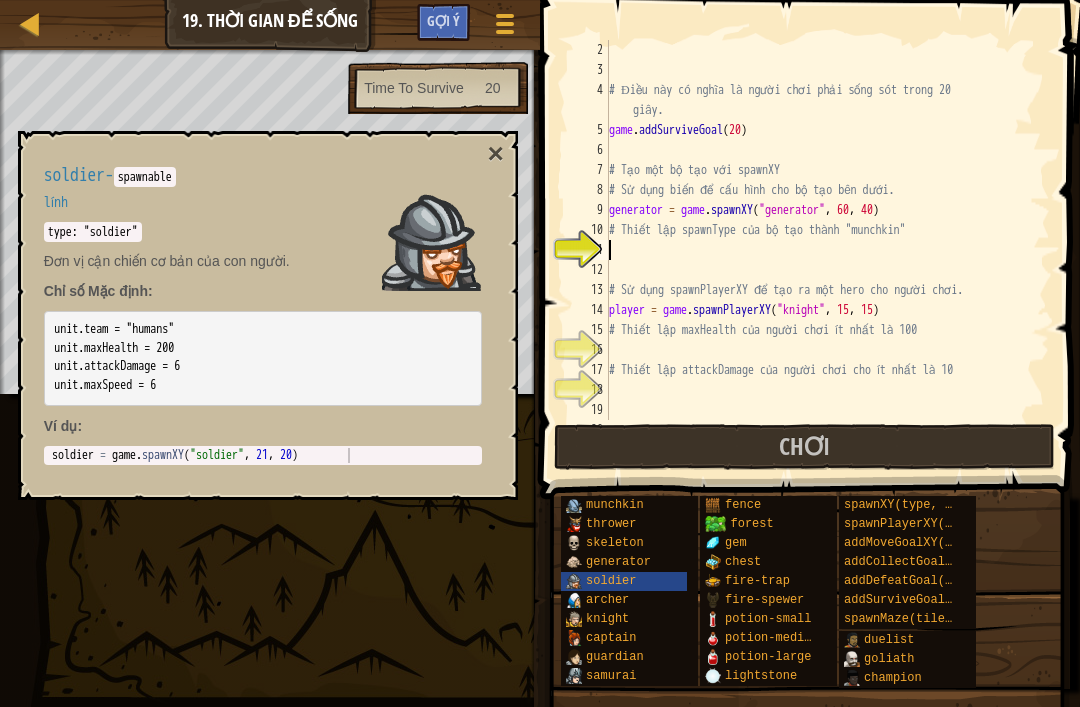 click on "# Điều này có nghĩa là người chơi phải sống sót trong 20       giây. game . addSurviveGoal ( 20 ) # Tạo một bộ tạo với spawnXY # Sử dụng biến để cấu hình cho bộ tạo bên dưới.  generator   =   game . spawnXY ( "generator" ,   60 ,   40 ) # Thiết lập spawnType của bộ tạo thành "munchkin" # Sử dụng spawnPlayerXY để tạo ra một hero cho người chơi.  player   =   game . spawnPlayerXY ( "knight" ,   15 ,   15 ) # Thiết lập maxHealth của người chơi ít nhất là 100 # Thiết lập attackDamage của người chơi cho ít nhất là 10 # Chơi game nào!" at bounding box center [827, 250] 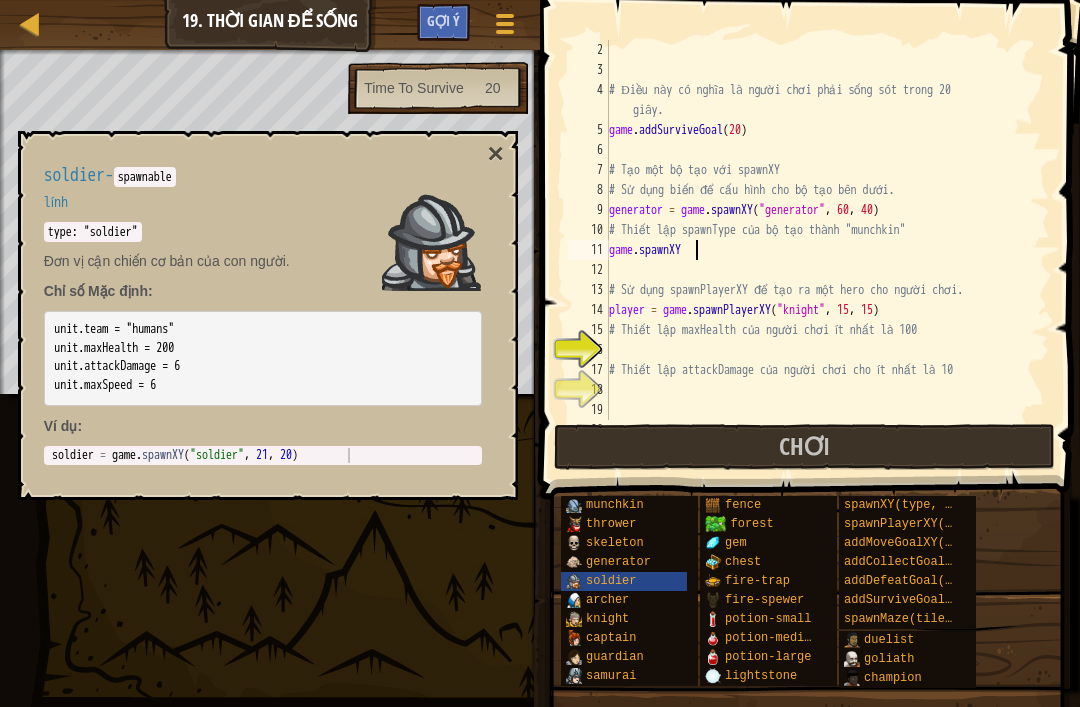 scroll, scrollTop: 10, scrollLeft: 6, axis: both 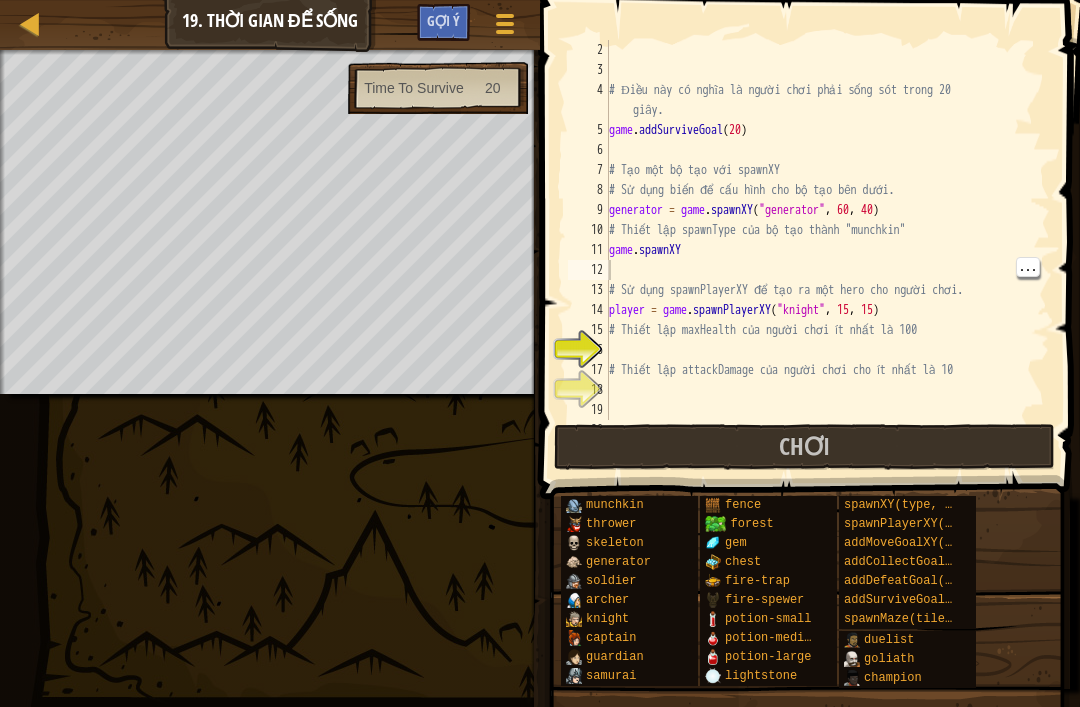 click on "# Điều này có nghĩa là người chơi phải sống sót trong 20       giây. game . addSurviveGoal ( 20 ) # Tạo một bộ tạo với spawnXY # Sử dụng biến để cấu hình cho bộ tạo bên dưới.  generator   =   game . spawnXY ( "generator" ,   60 ,   40 ) # Thiết lập spawnType của bộ tạo thành "munchkin" game . spawnXY # Sử dụng spawnPlayerXY để tạo ra một hero cho người chơi.  player   =   game . spawnPlayerXY ( "knight" ,   15 ,   15 ) # Thiết lập maxHealth của người chơi ít nhất là 100 # Thiết lập attackDamage của người chơi cho ít nhất là 10 # Chơi game nào!" at bounding box center [827, 250] 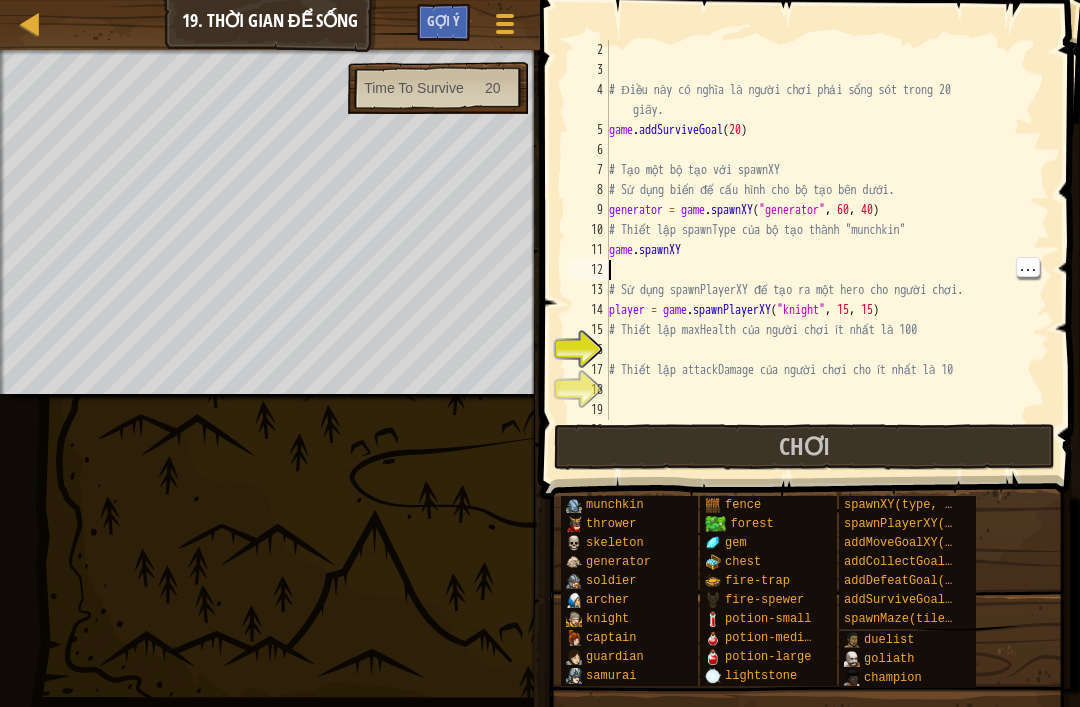click on "# Điều này có nghĩa là người chơi phải sống sót trong 20       giây. game . addSurviveGoal ( 20 ) # Tạo một bộ tạo với spawnXY # Sử dụng biến để cấu hình cho bộ tạo bên dưới.  generator   =   game . spawnXY ( "generator" ,   60 ,   40 ) # Thiết lập spawnType của bộ tạo thành "munchkin" game . spawnXY # Sử dụng spawnPlayerXY để tạo ra một hero cho người chơi.  player   =   game . spawnPlayerXY ( "knight" ,   15 ,   15 ) # Thiết lập maxHealth của người chơi ít nhất là 100 # Thiết lập attackDamage của người chơi cho ít nhất là 10 # Chơi game nào!" at bounding box center (827, 250) 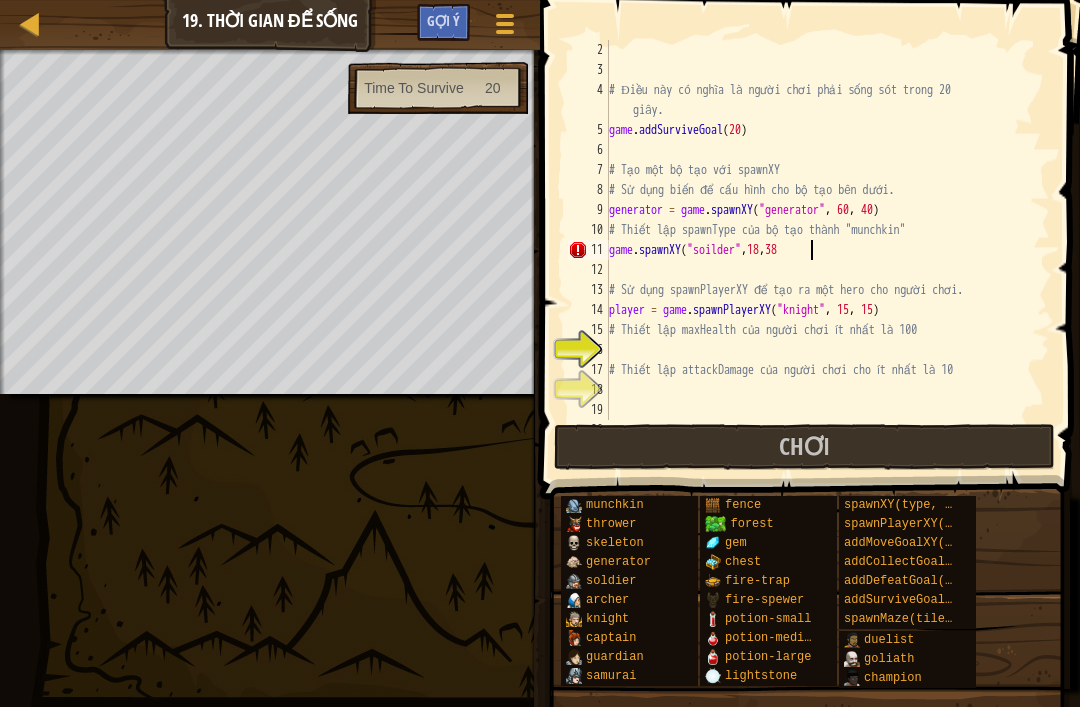 scroll, scrollTop: 10, scrollLeft: 16, axis: both 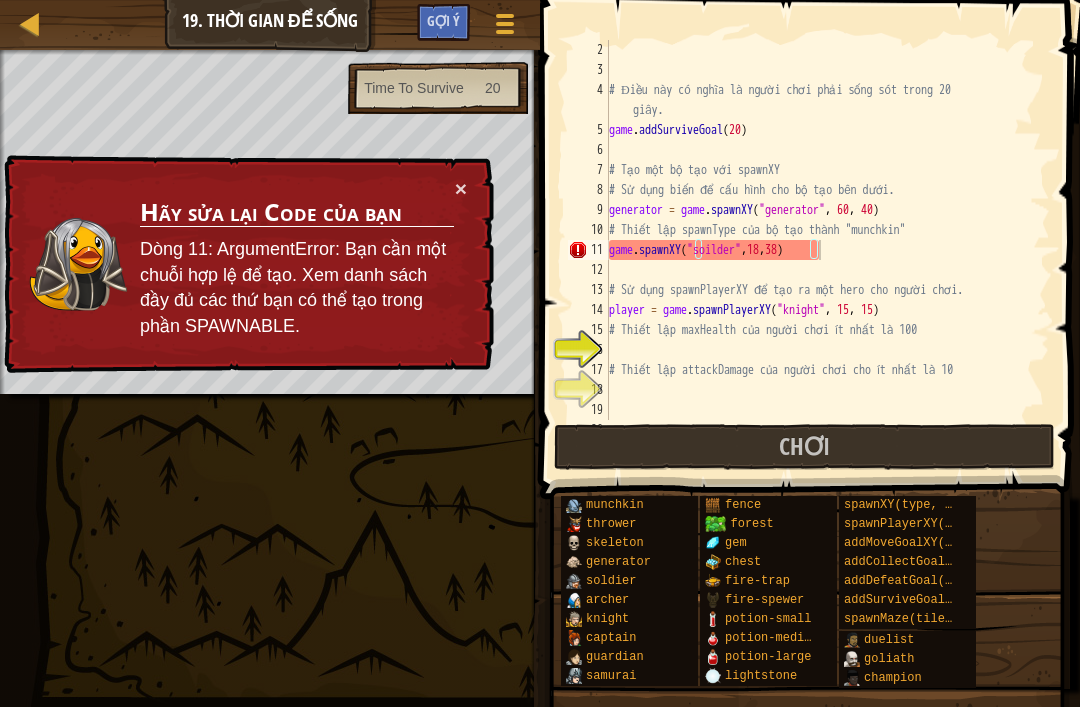 click on "Chơi" at bounding box center (804, 447) 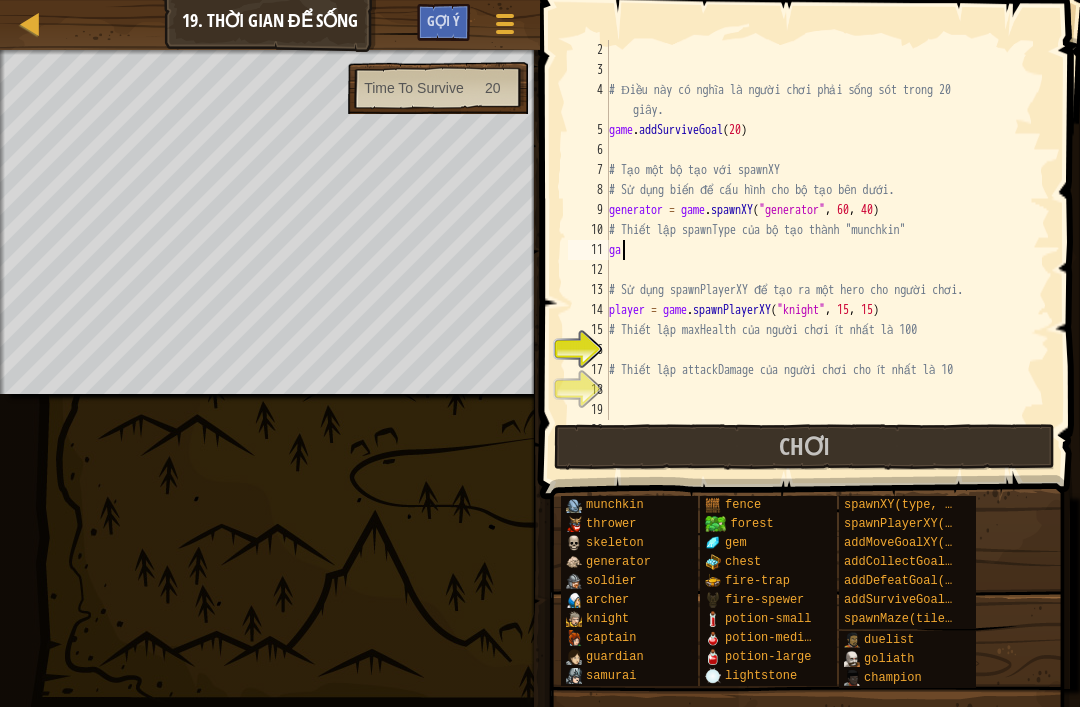 scroll, scrollTop: 10, scrollLeft: 0, axis: vertical 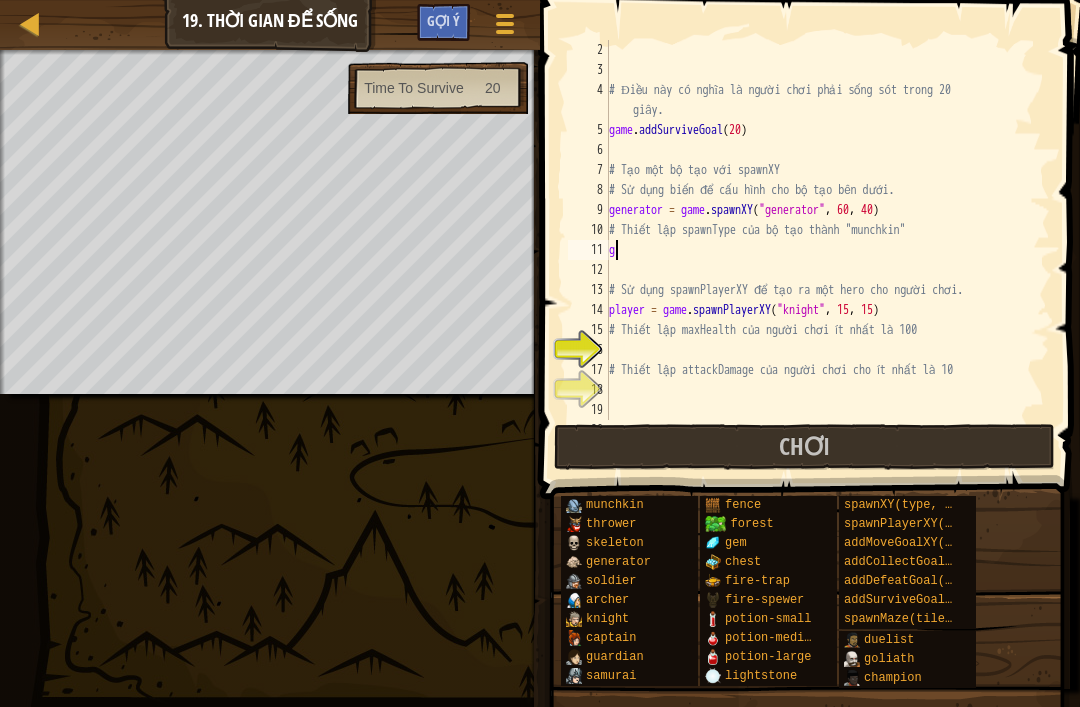 type 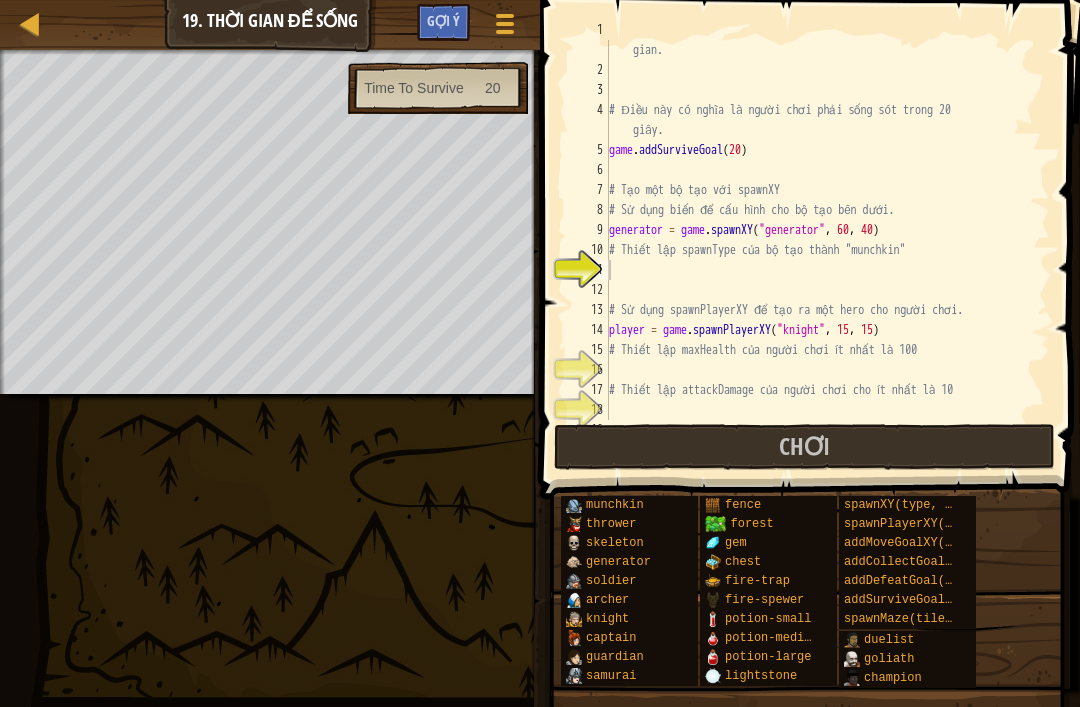 scroll, scrollTop: 40, scrollLeft: 0, axis: vertical 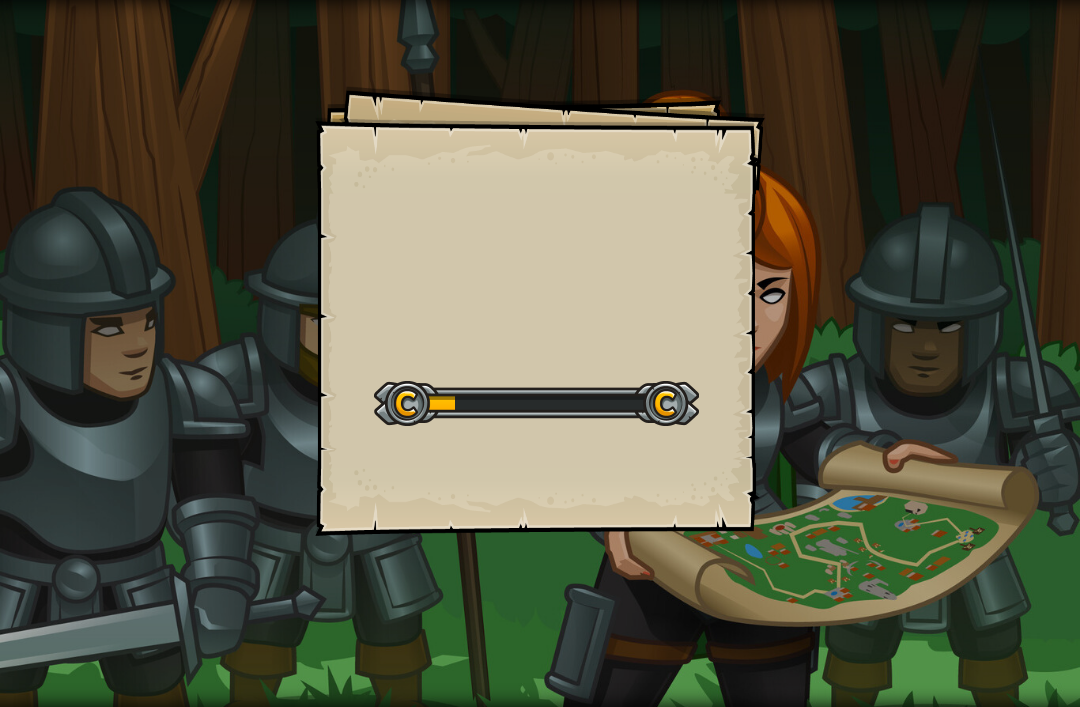 click on "Goals Start Level Không kết nối được với server Bạn cần mua gói dịch vụ để được chơi cấp độ này. Mua gói nâng cao Bạn cần tham gia một khóa học để chơi màn này. Trở Lại Khóa Học Của Tôi Hãy yêu cầu giáo viên cấp giấy phép cho bạn để bạn có thể tiếp tục chơi CodeCombat! Trở Lại Khóa Học Của Tôi Màn chơi này bị khóa. Trở Lại Khóa Học Của Tôi Những sai lầm trong code của bạn là bằng chứng chứng minh bạn đang cố gắng." at bounding box center [540, 353] 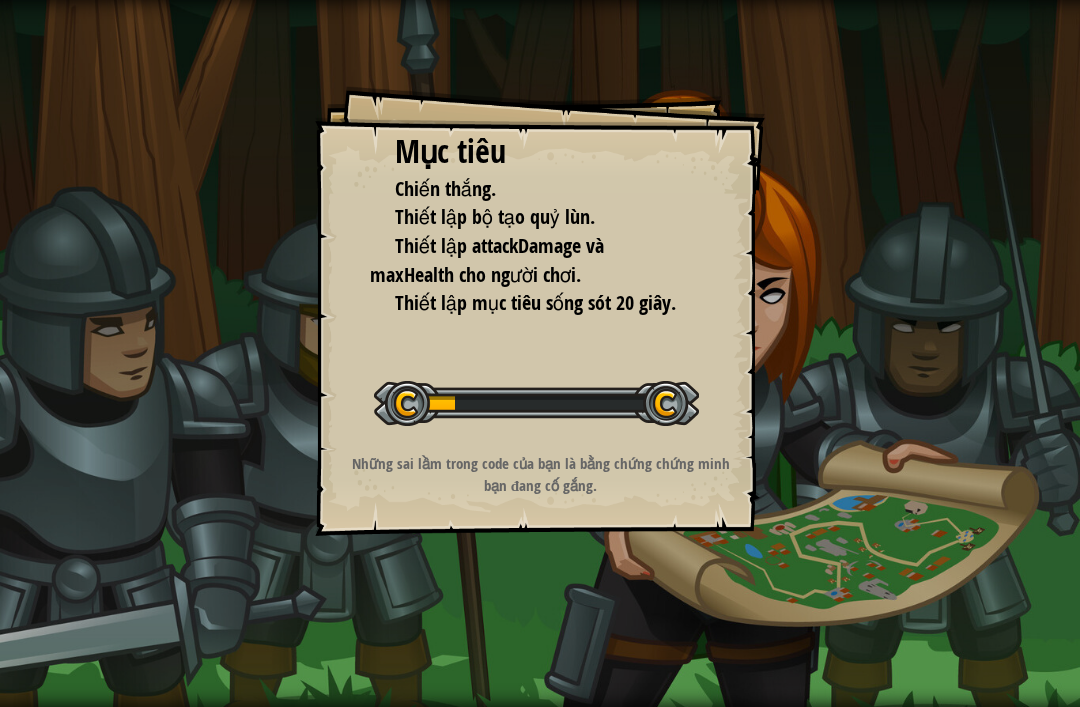 click on "Mục tiêu Chiến thắng. Thiết lập bộ tạo quỷ lùn. Thiết lập attackDamage và maxHealth cho người chơi. Thiết lập mục tiêu sống sót 20 giây. Bắt đầu màn chơi Không kết nối được với server Bạn cần mua gói dịch vụ để được chơi cấp độ này. Mua gói nâng cao Bạn cần tham gia một khóa học để chơi màn này. Trở Lại Khóa Học Của Tôi Hãy yêu cầu giáo viên cấp giấy phép cho bạn để bạn có thể tiếp tục chơi CodeCombat! Trở Lại Khóa Học Của Tôi Màn chơi này bị khóa. Trở Lại Khóa Học Của Tôi Những sai lầm trong code của bạn là bằng chứng chứng minh bạn đang cố gắng." at bounding box center [540, 353] 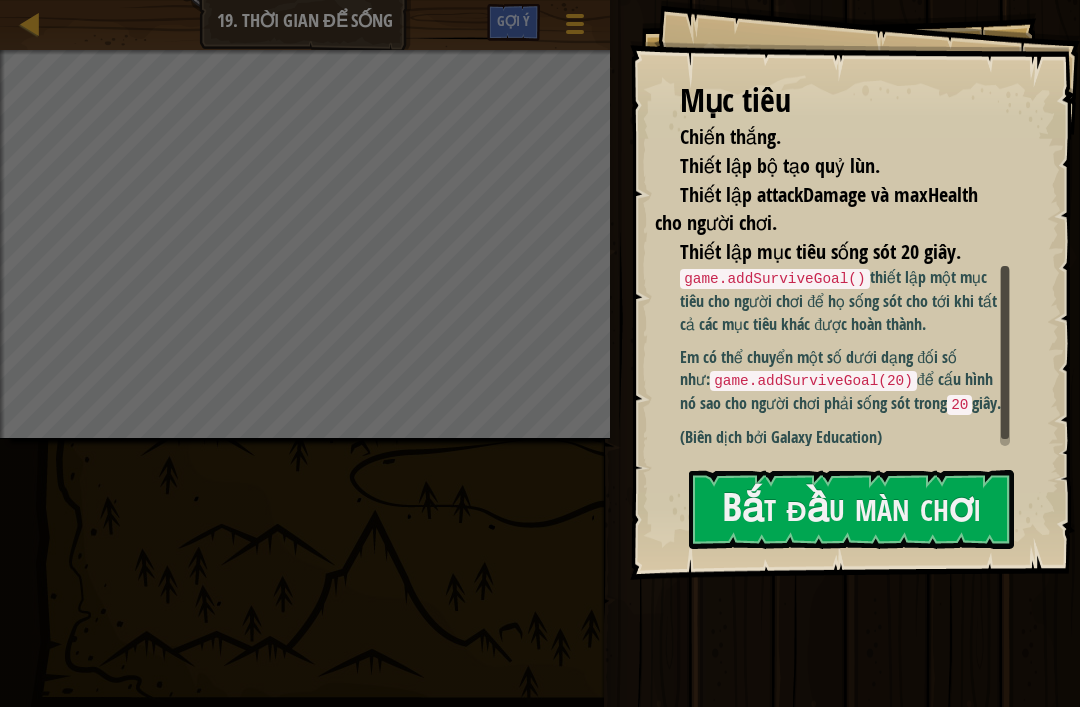 click on "Bắt đầu màn chơi" at bounding box center [851, 509] 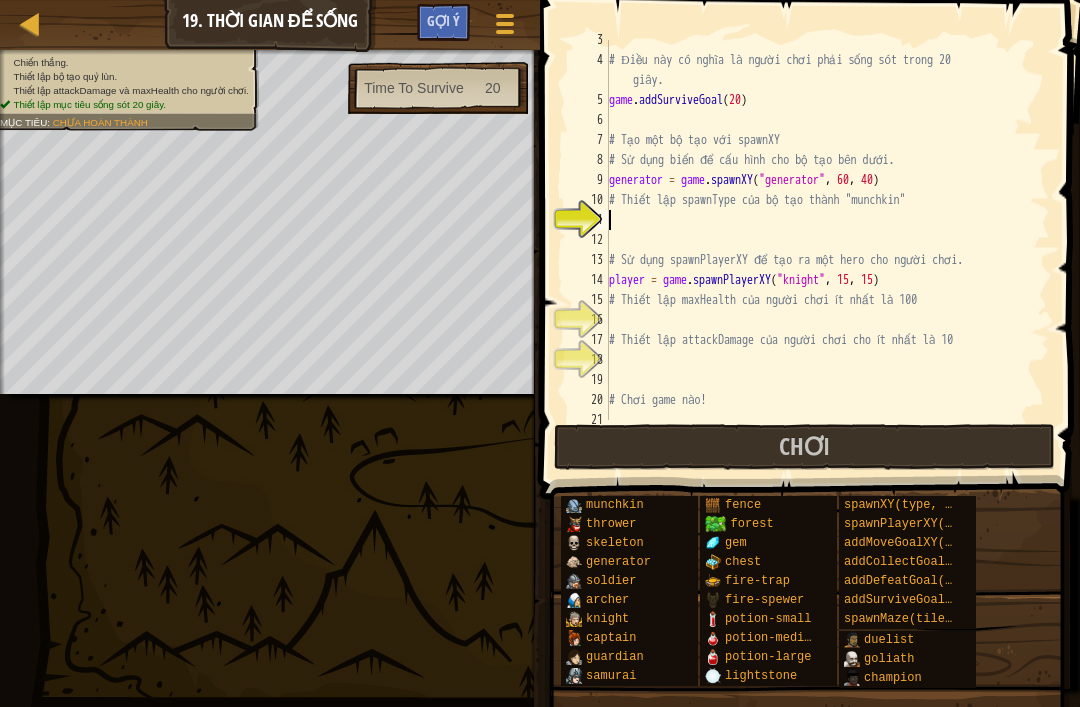 scroll, scrollTop: 80, scrollLeft: 0, axis: vertical 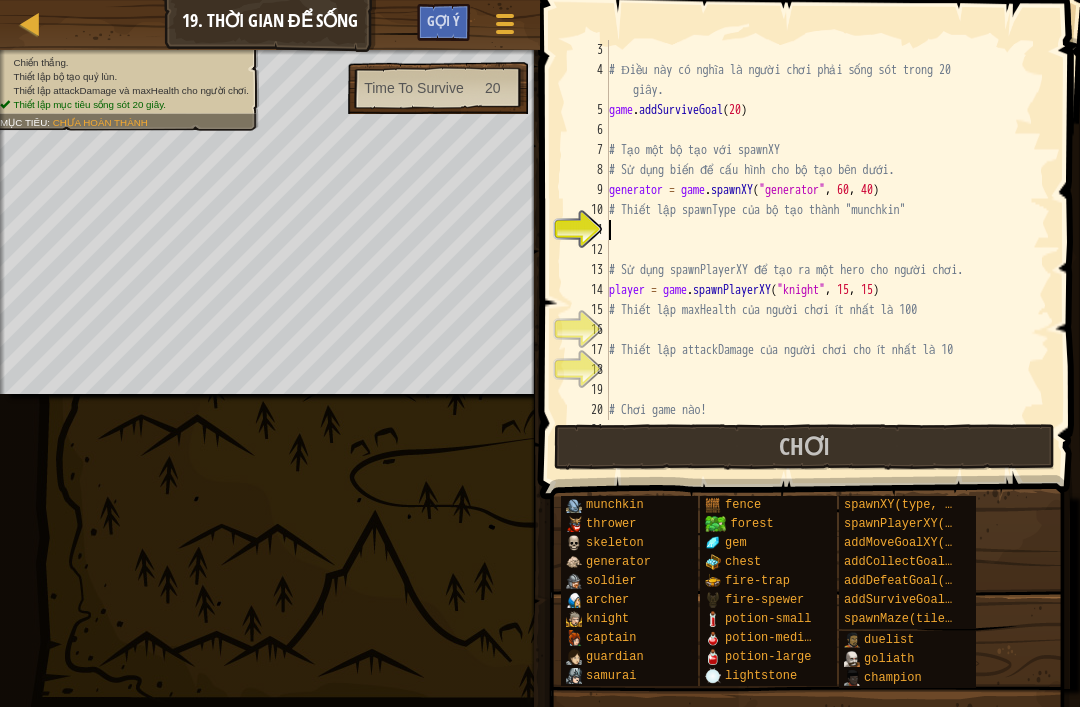 click at bounding box center [30, 23] 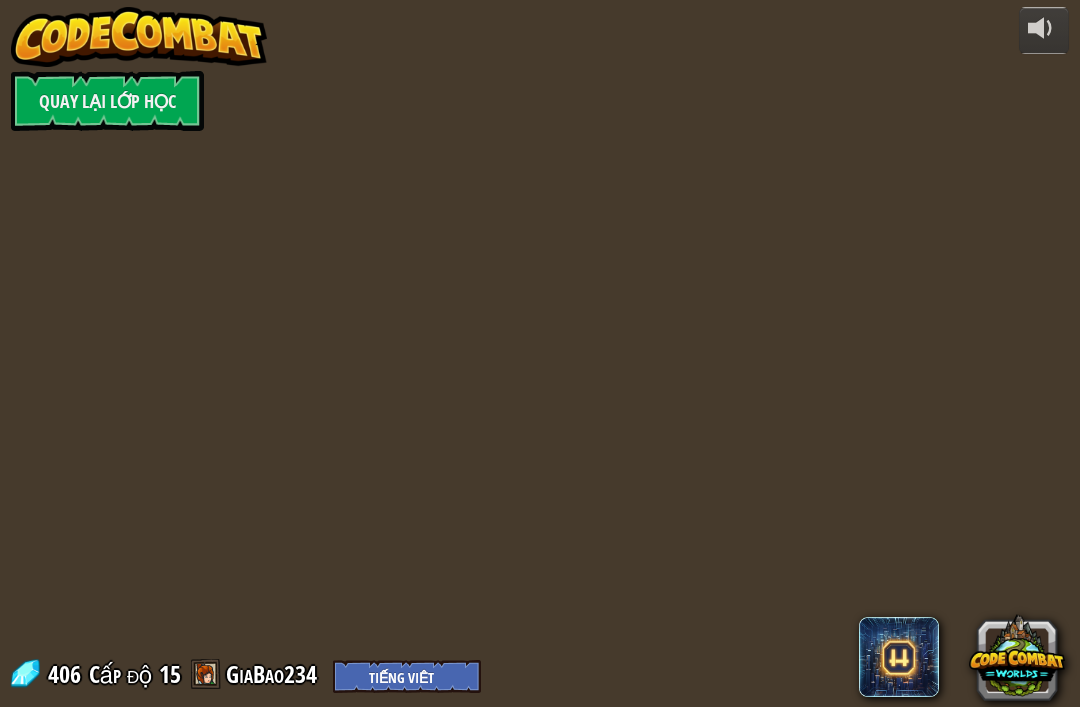 select on "vi" 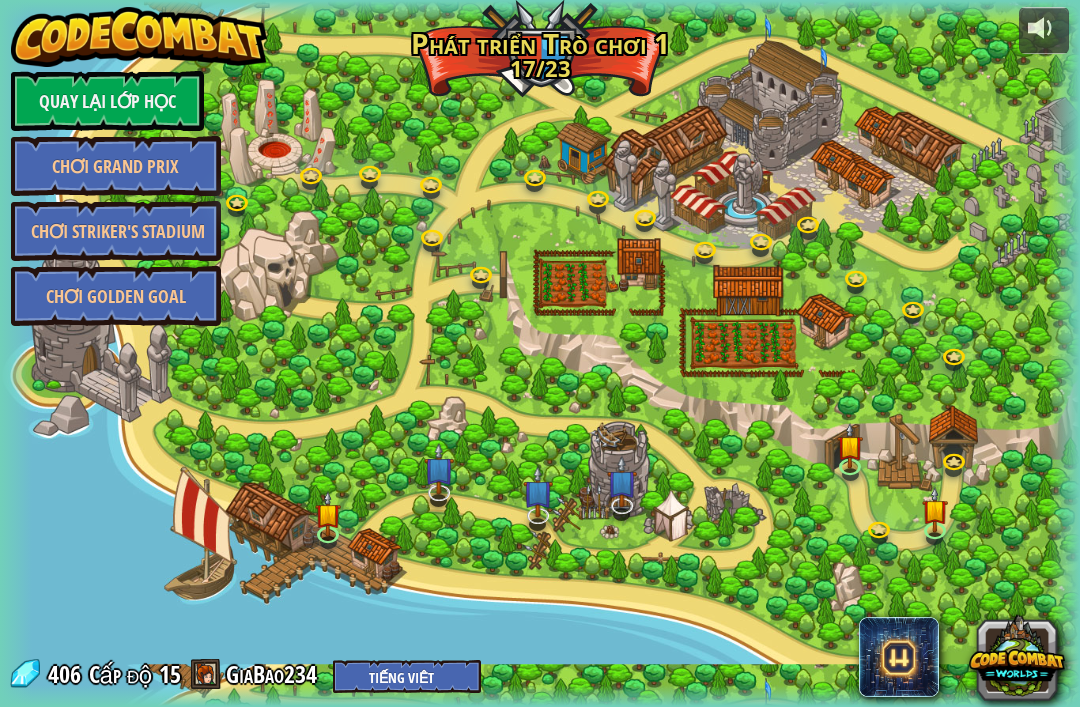 select on "vi" 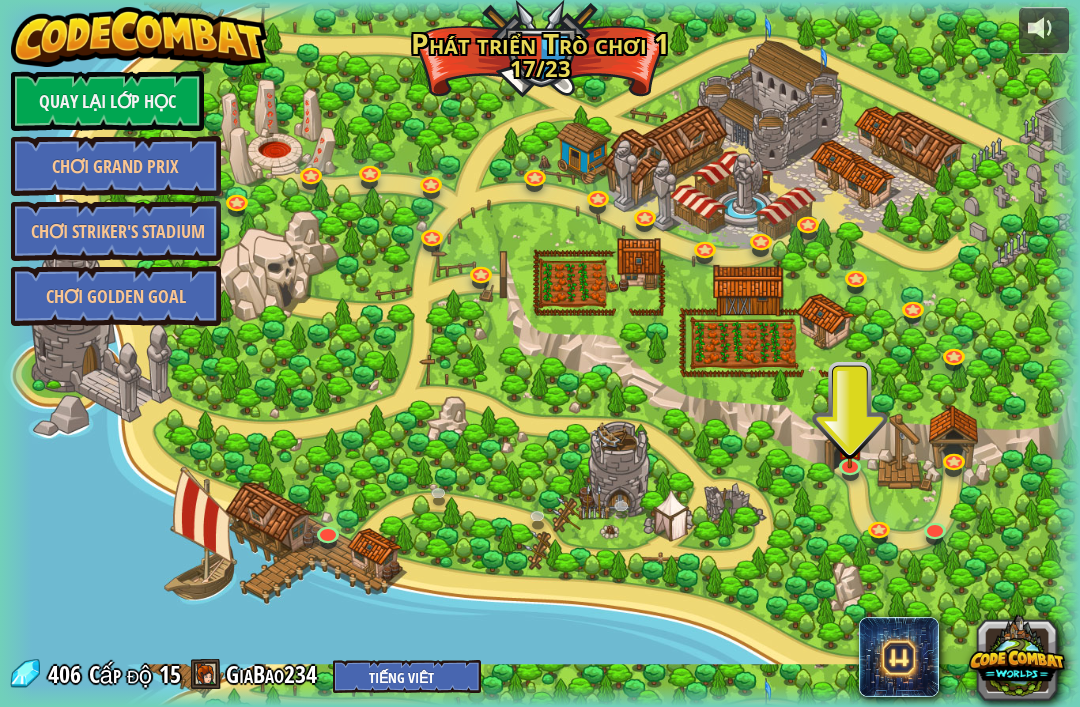 click on "Quay lại Lớp Học" at bounding box center [107, 101] 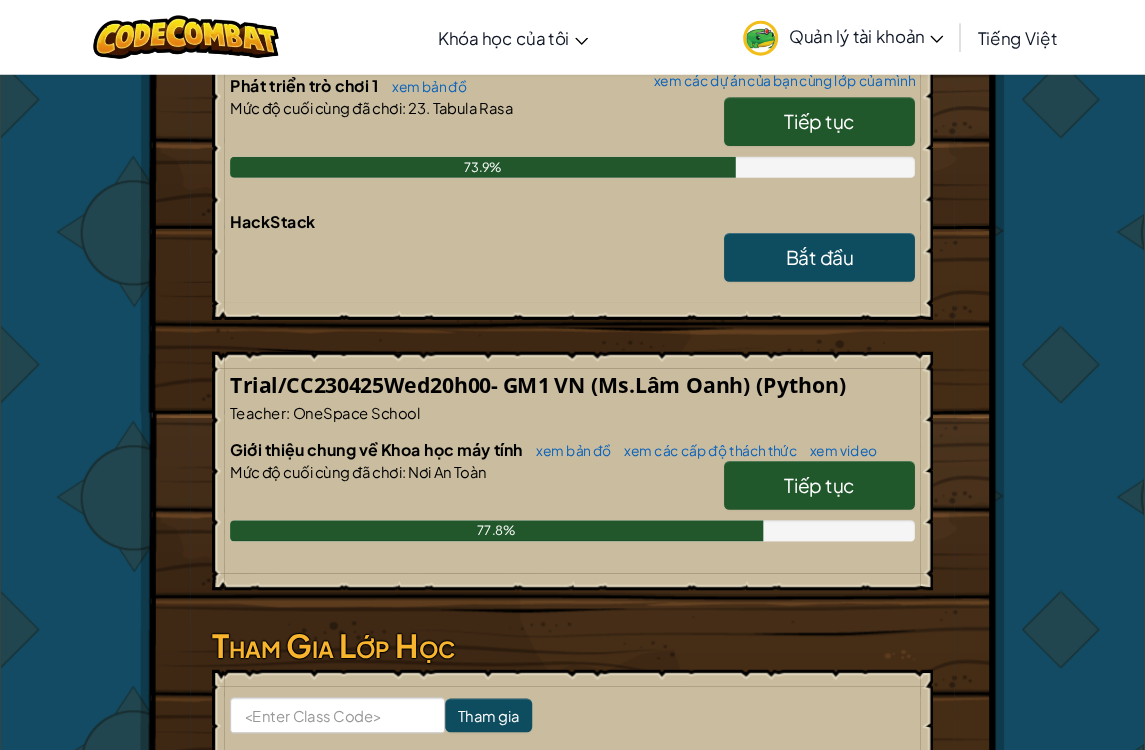 scroll, scrollTop: 728, scrollLeft: 0, axis: vertical 